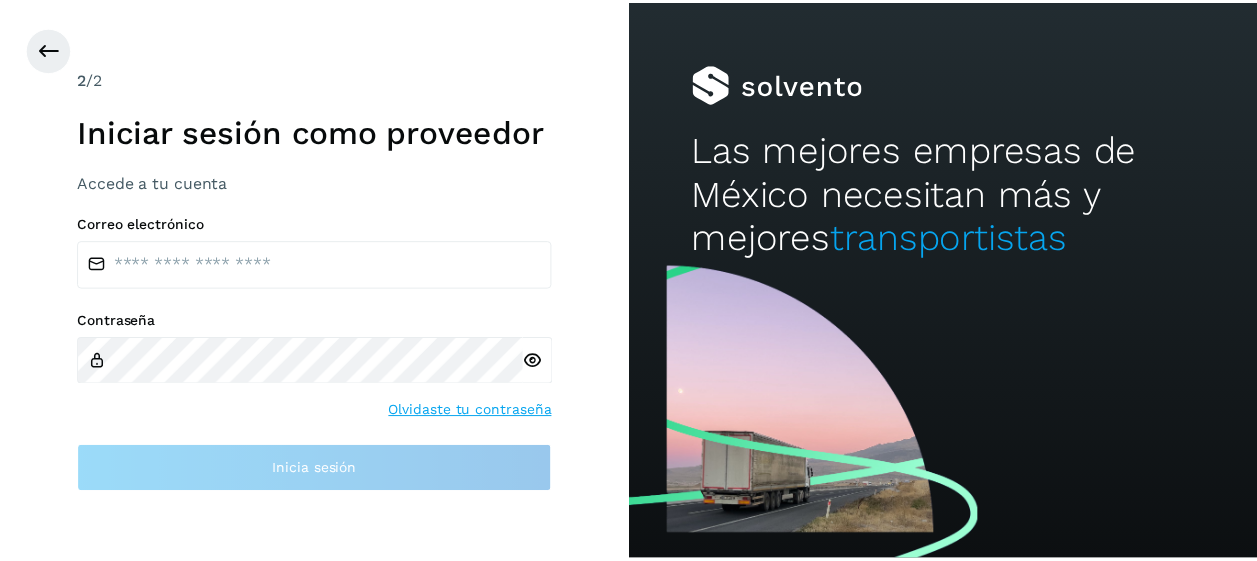 scroll, scrollTop: 0, scrollLeft: 0, axis: both 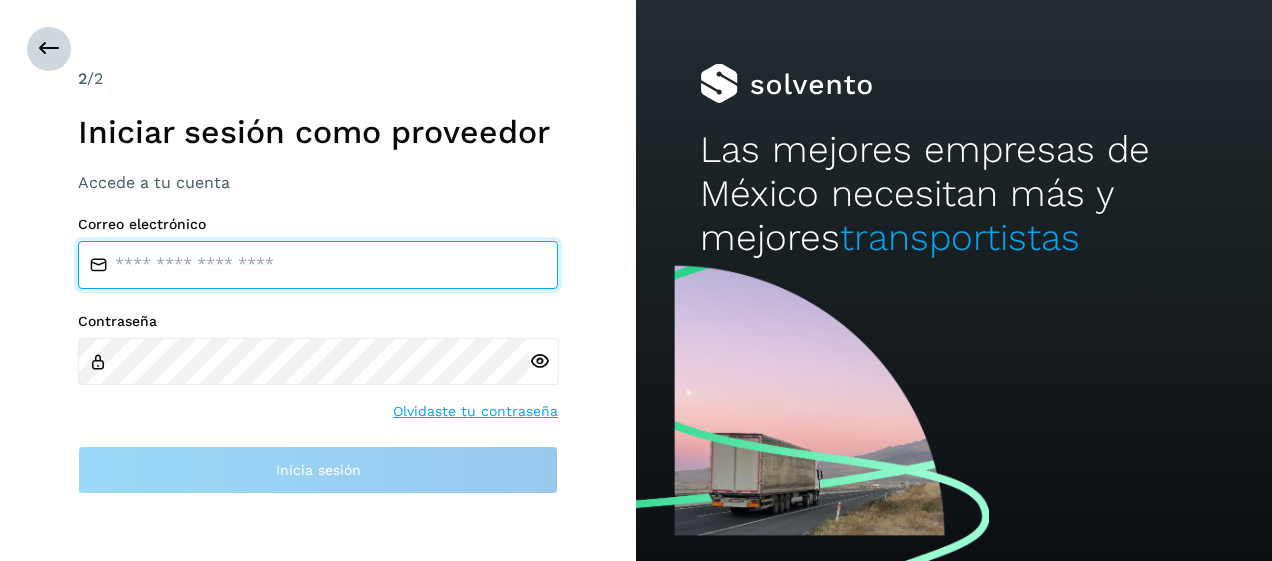 type on "**********" 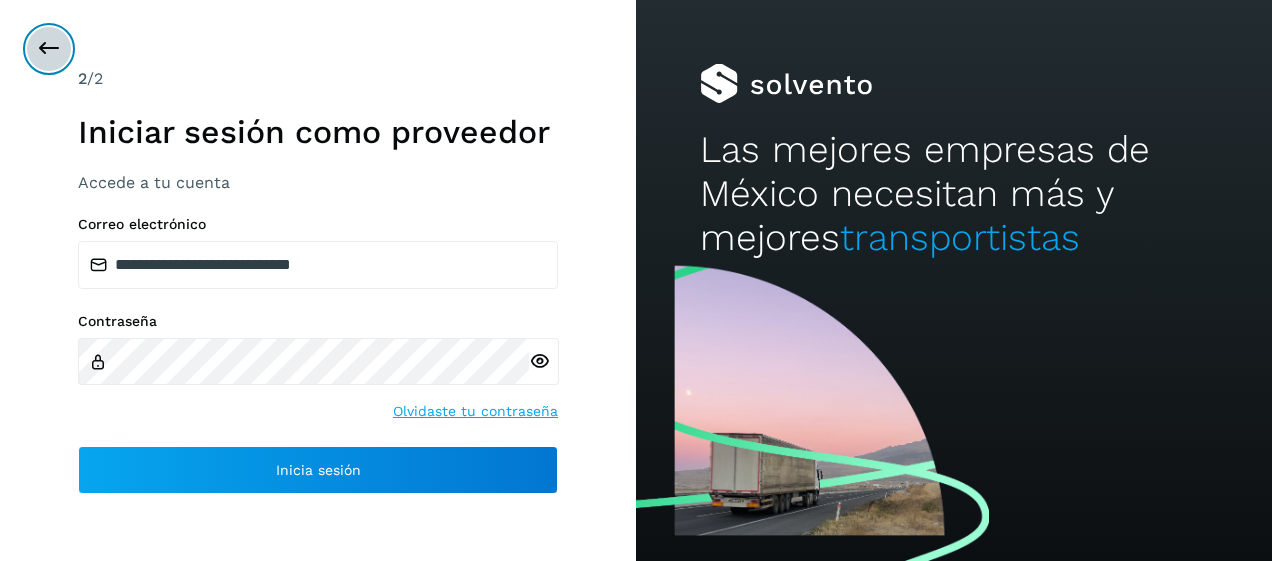 click at bounding box center [49, 49] 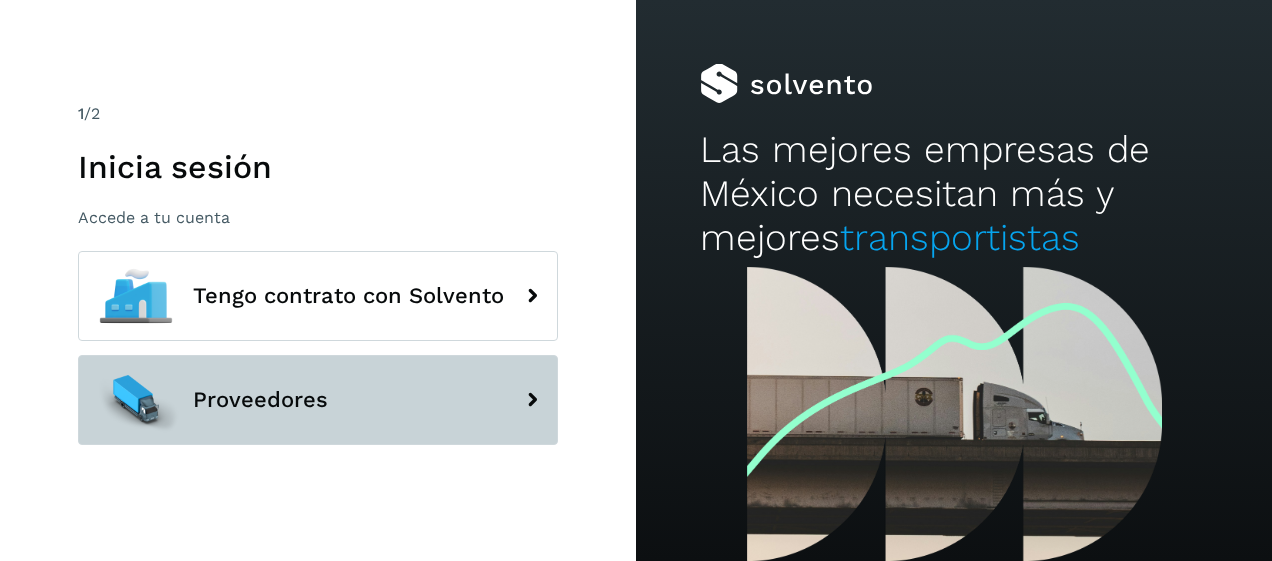 click on "Proveedores" 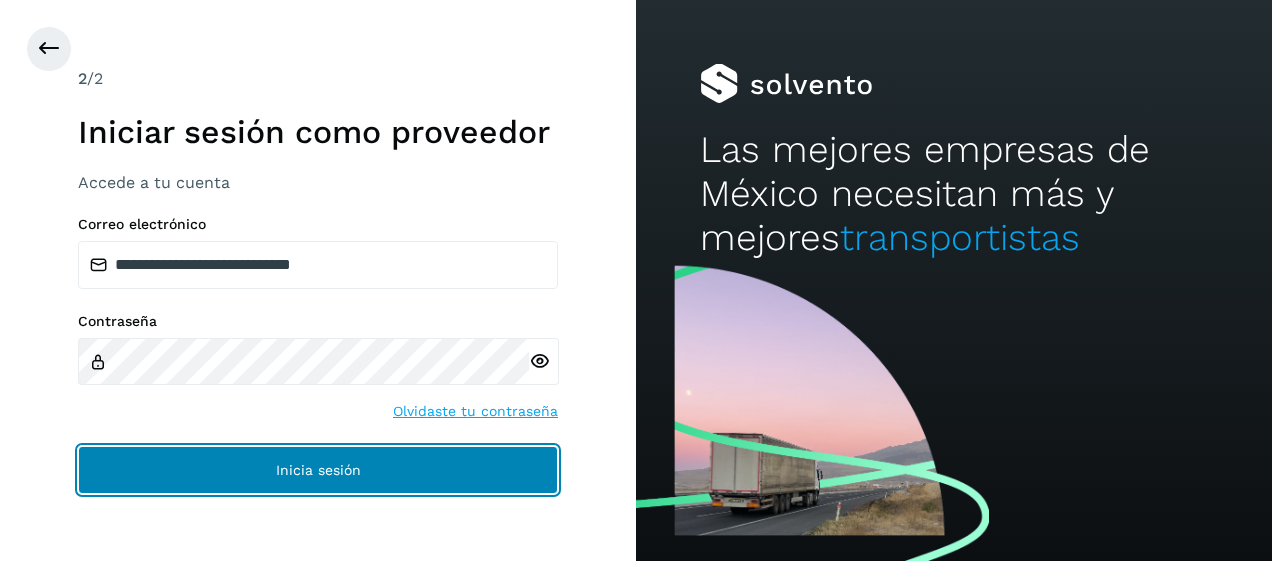 click on "Inicia sesión" 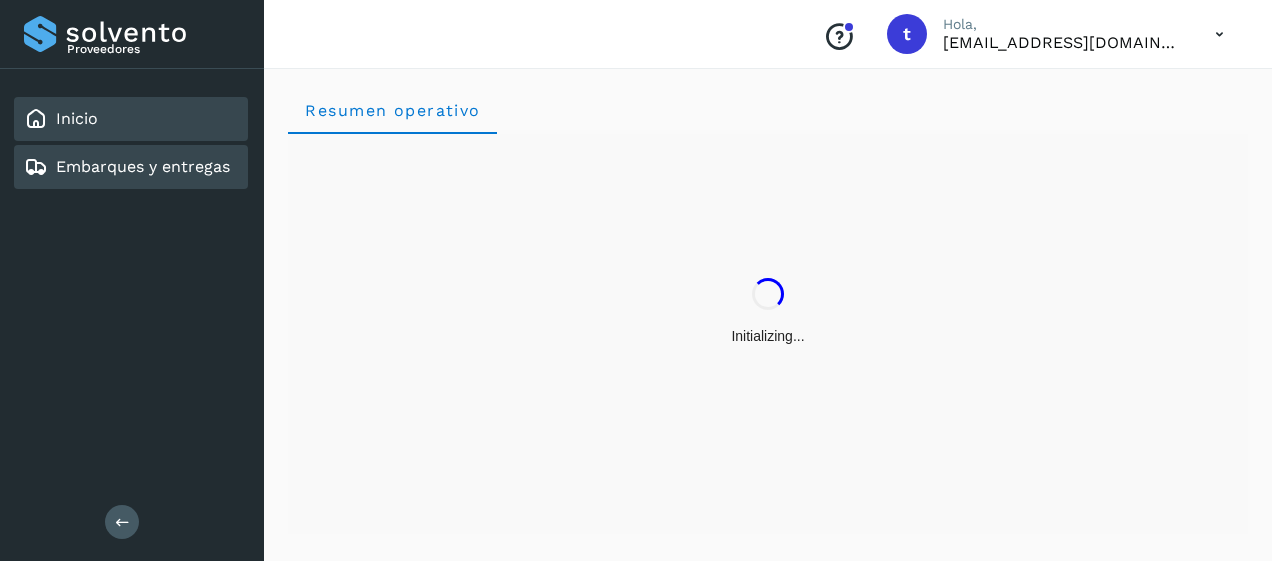 click on "Embarques y entregas" at bounding box center [143, 166] 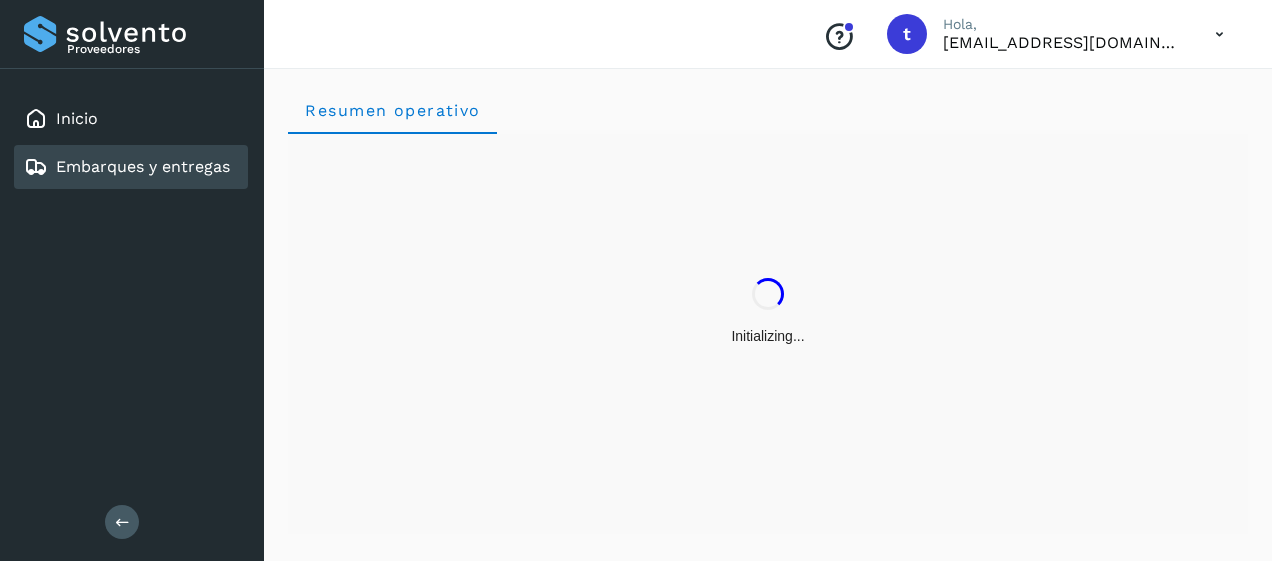 click on "Embarques y entregas" at bounding box center (143, 166) 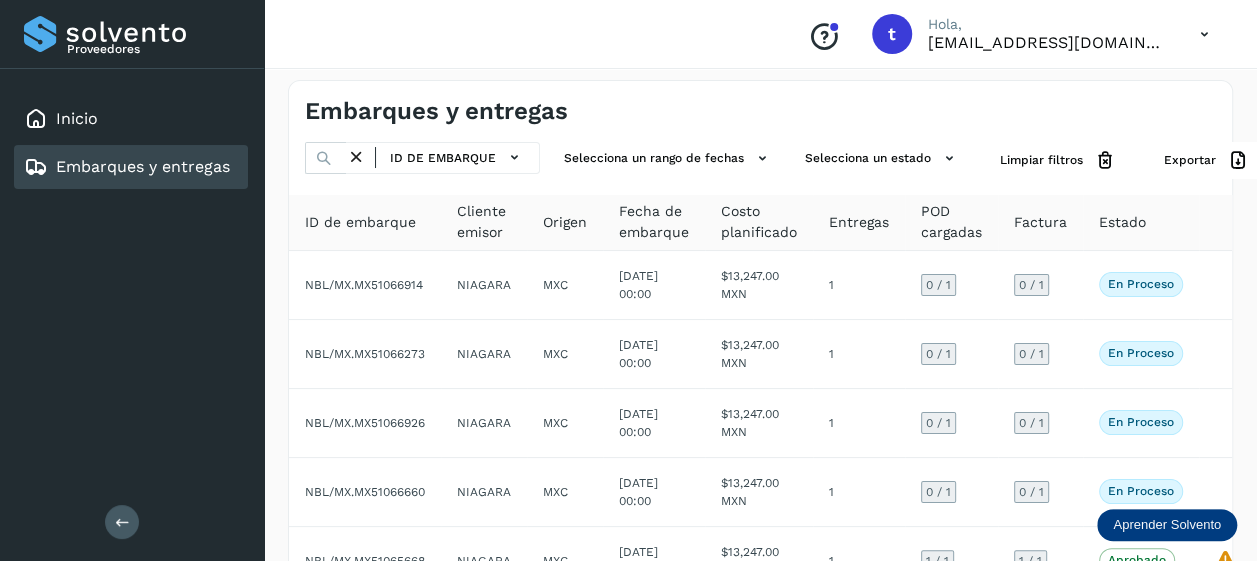 scroll, scrollTop: 506, scrollLeft: 0, axis: vertical 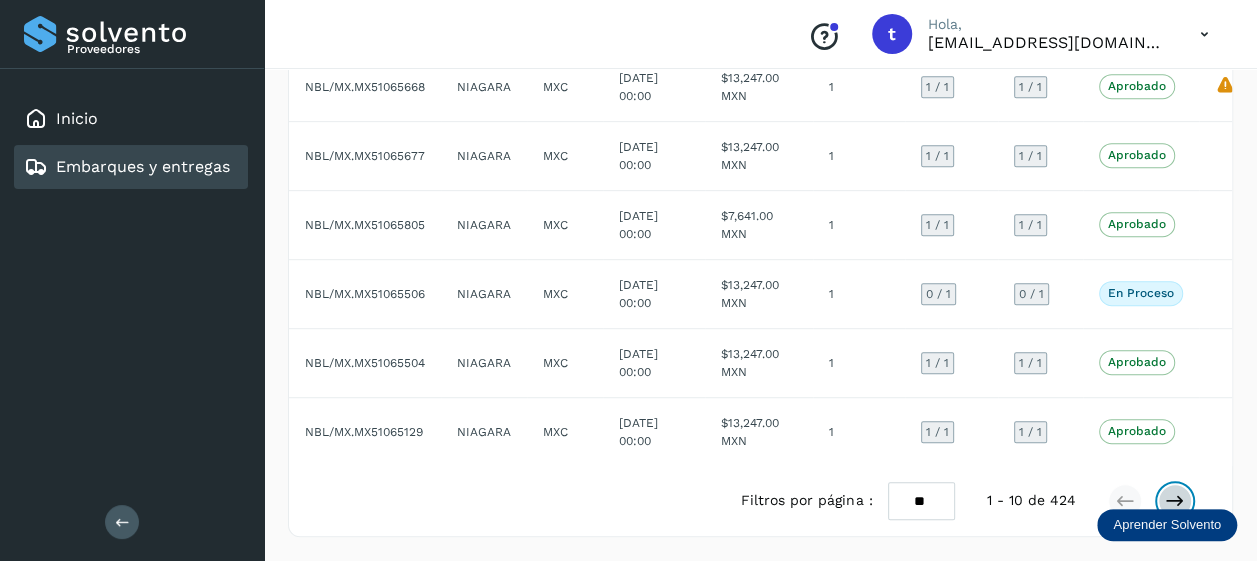 click at bounding box center [1175, 501] 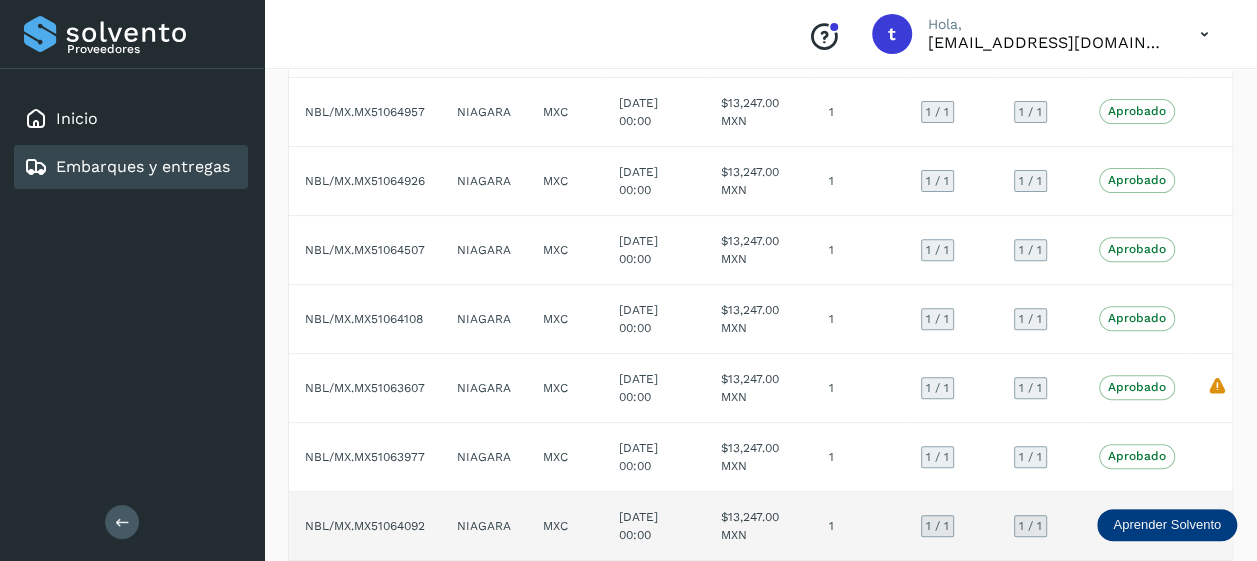 scroll, scrollTop: 506, scrollLeft: 0, axis: vertical 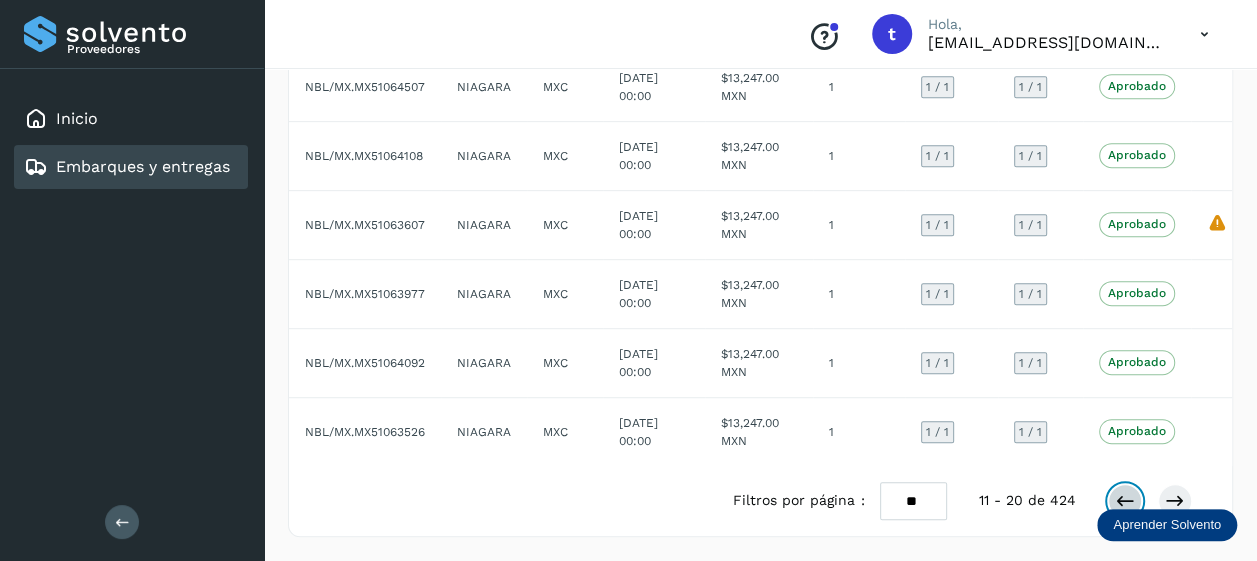 click at bounding box center [1125, 501] 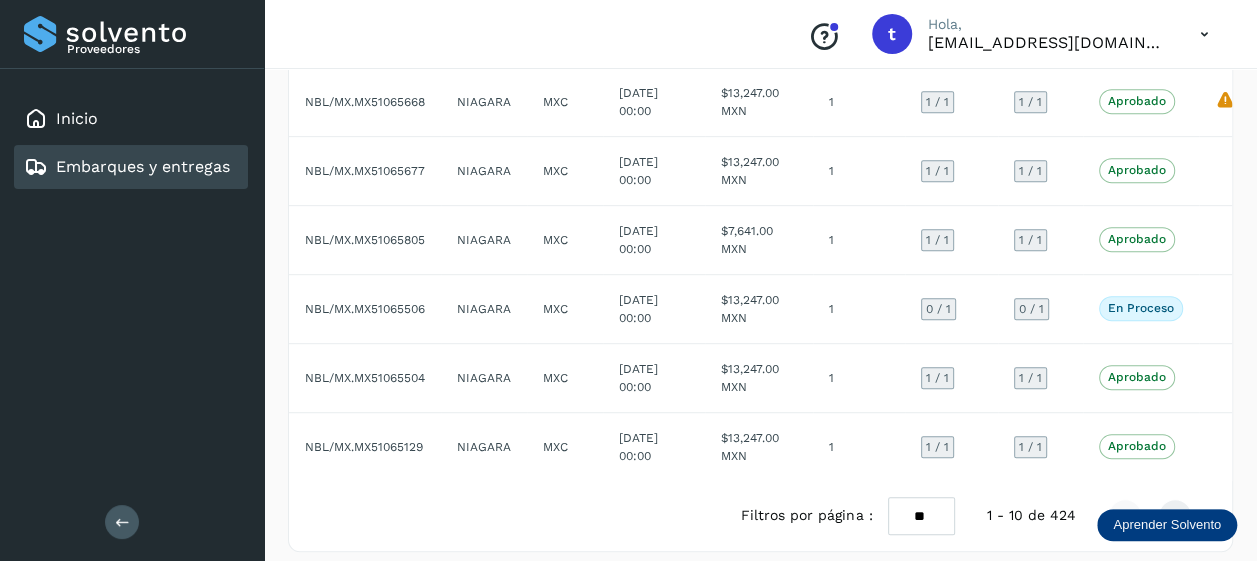 scroll, scrollTop: 506, scrollLeft: 0, axis: vertical 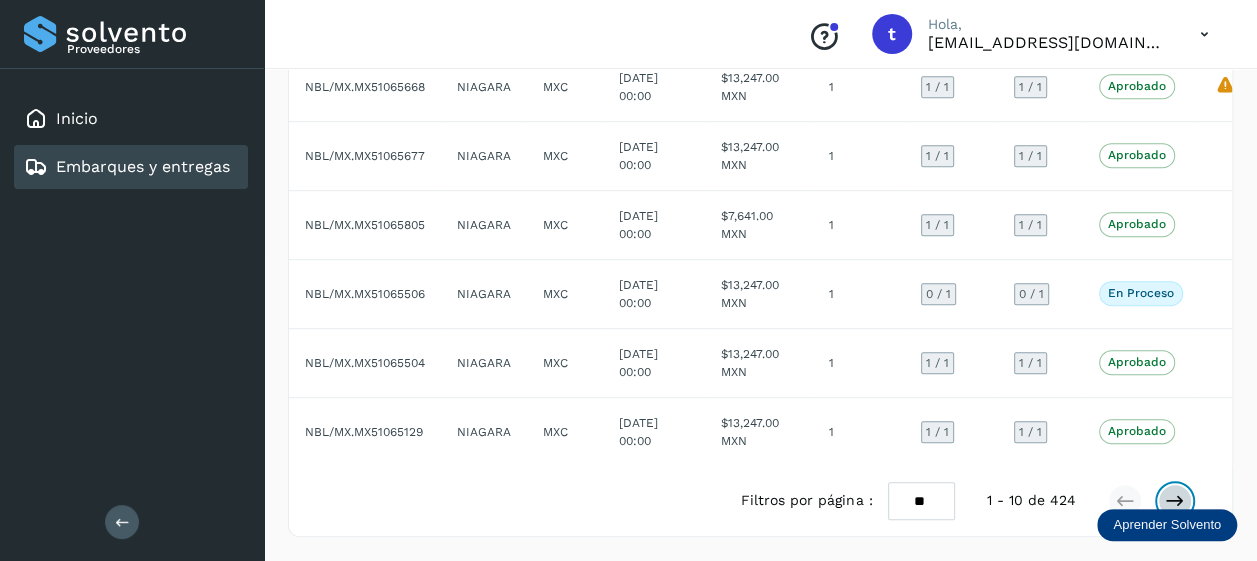 click at bounding box center [1175, 501] 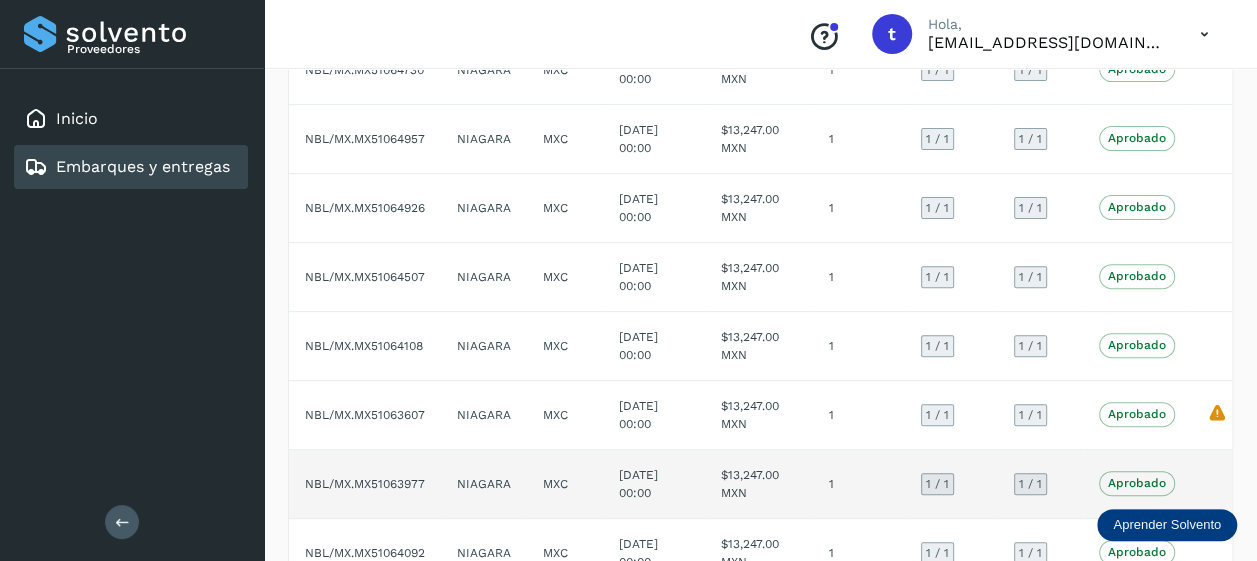 scroll, scrollTop: 506, scrollLeft: 0, axis: vertical 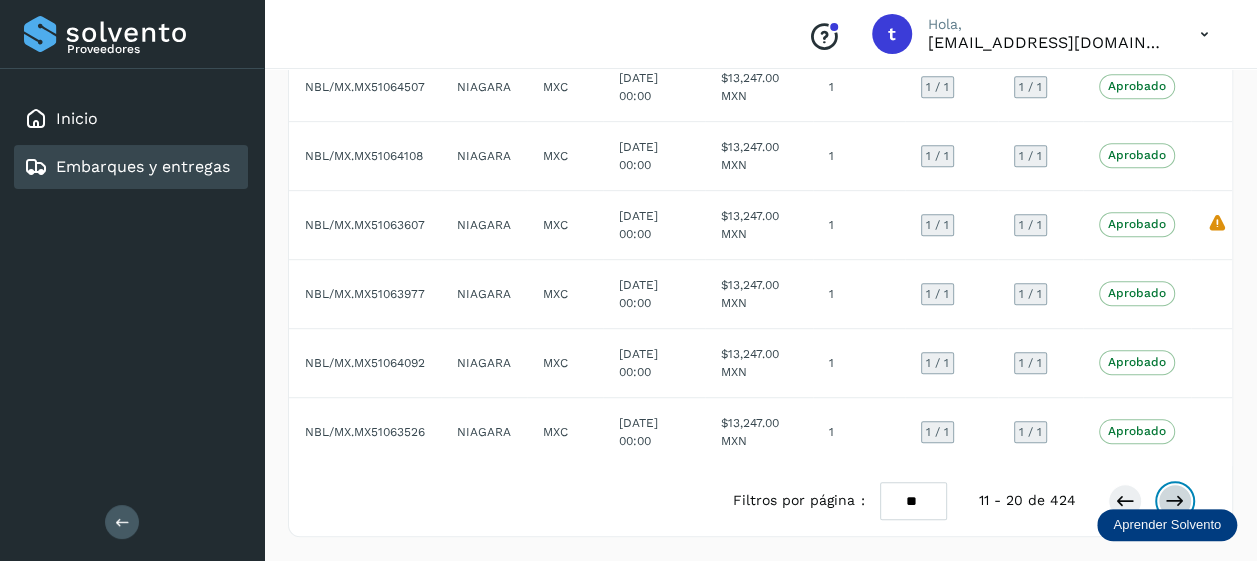 click at bounding box center [1175, 501] 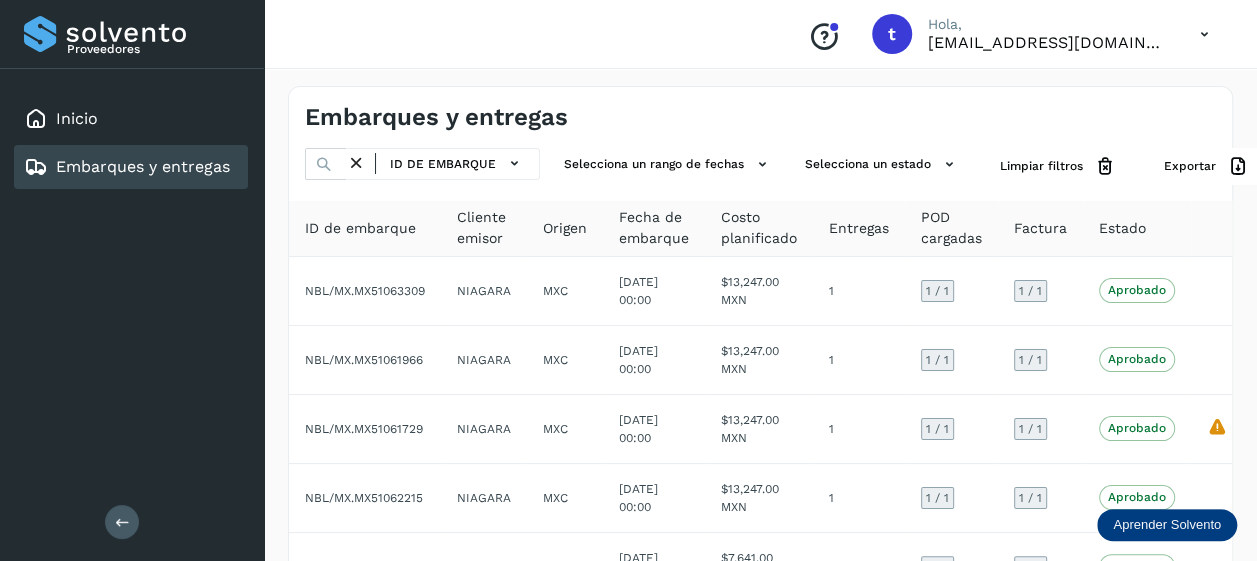 scroll, scrollTop: 506, scrollLeft: 0, axis: vertical 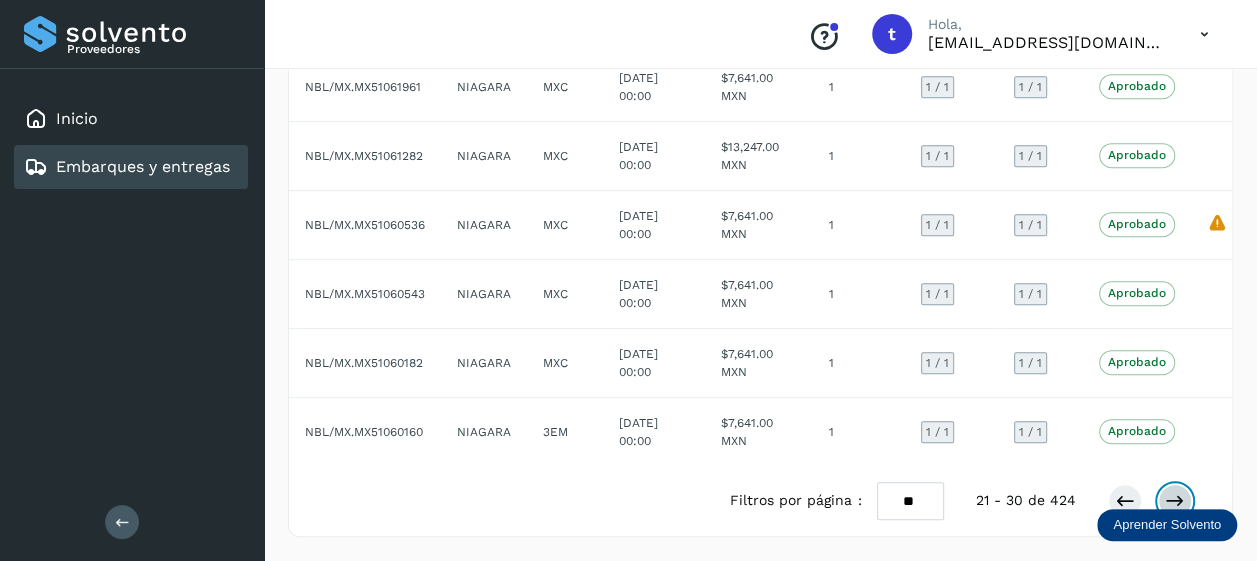 click at bounding box center (1175, 501) 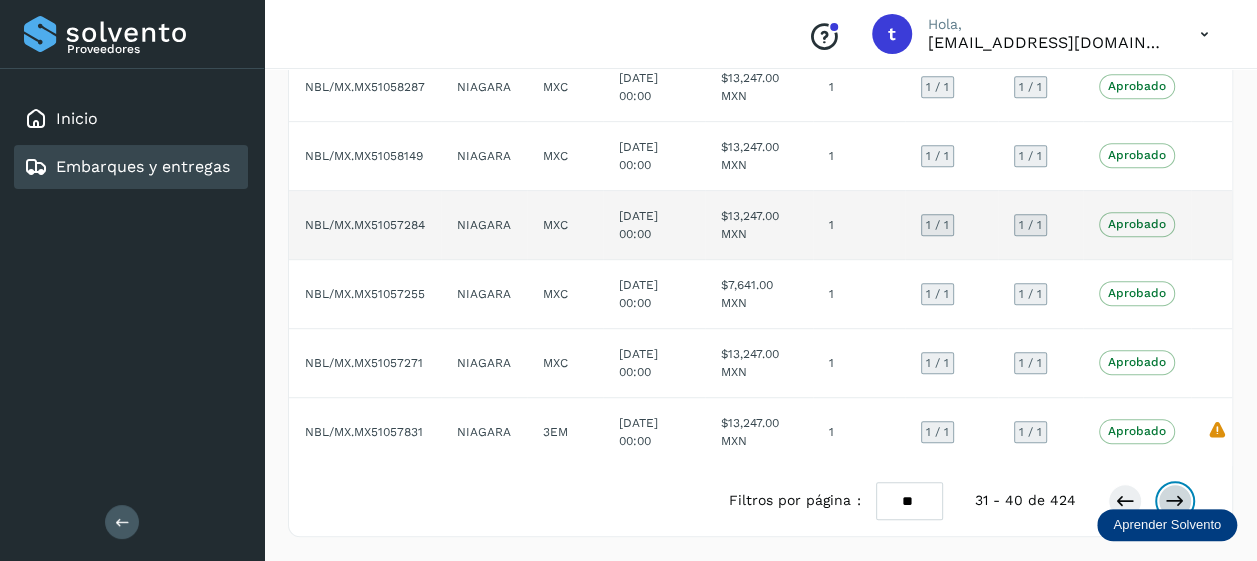 scroll, scrollTop: 506, scrollLeft: 0, axis: vertical 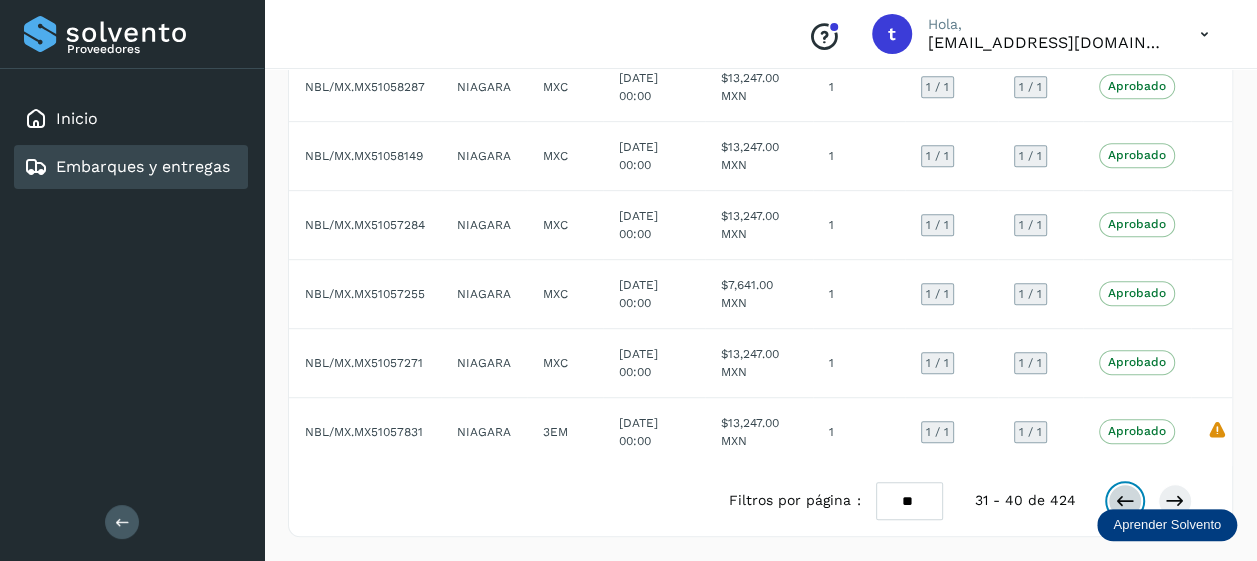 click at bounding box center (1125, 501) 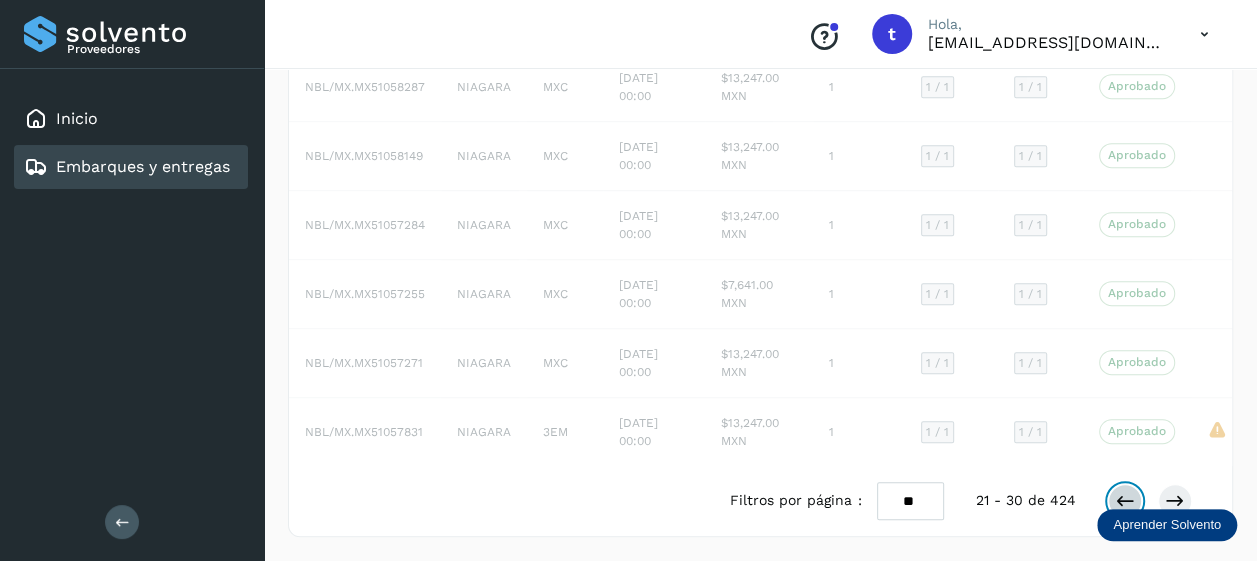 scroll, scrollTop: 507, scrollLeft: 0, axis: vertical 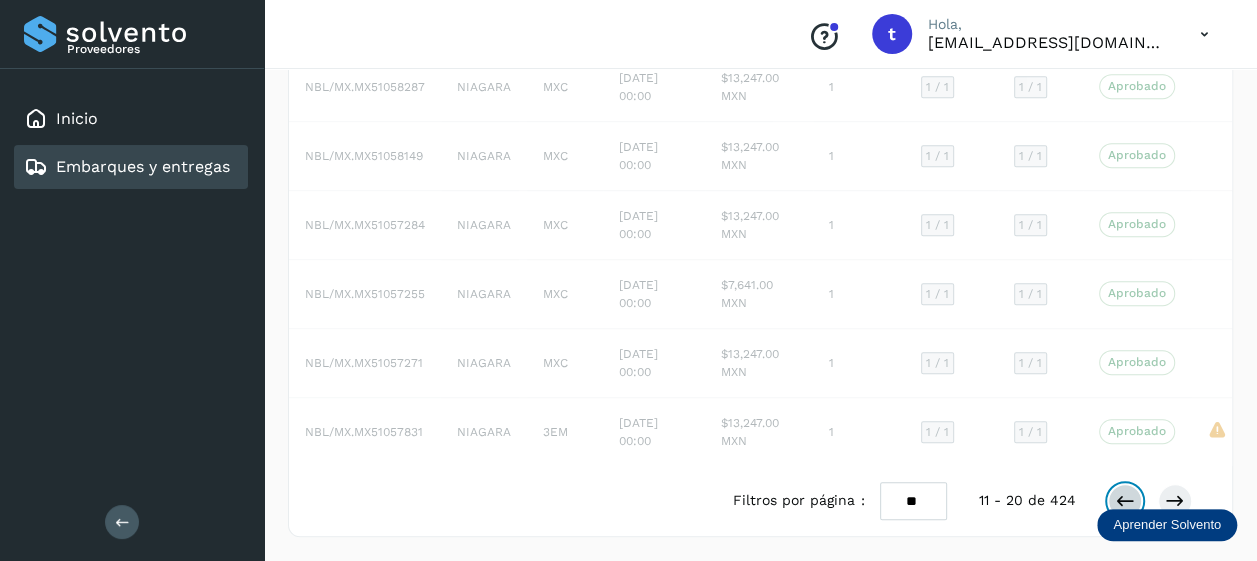 click at bounding box center (1125, 501) 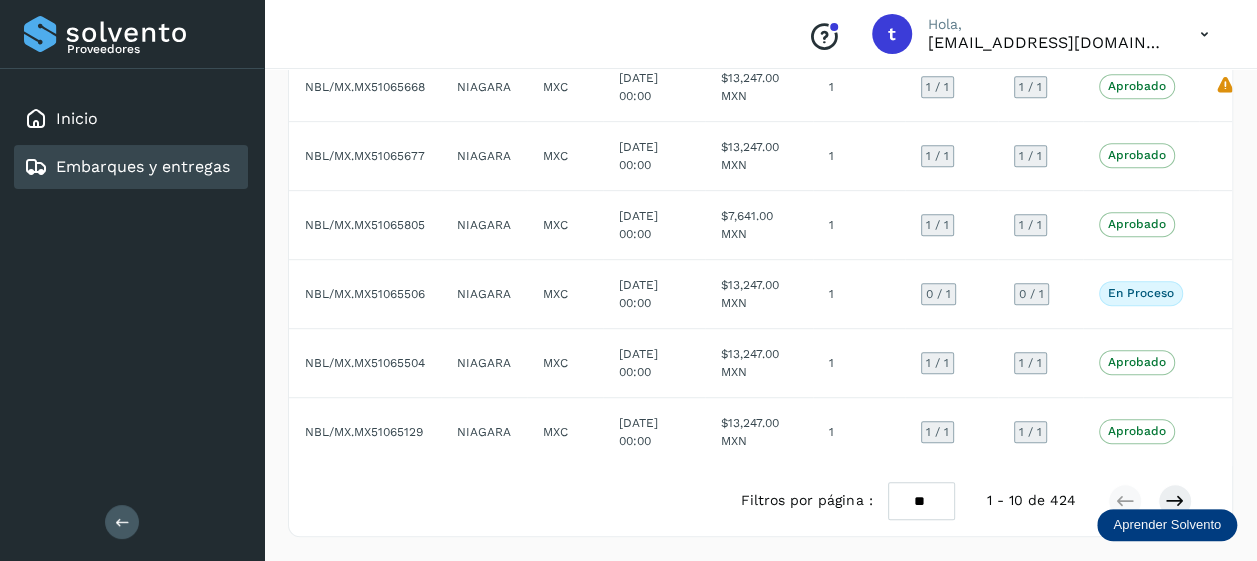 scroll, scrollTop: 506, scrollLeft: 0, axis: vertical 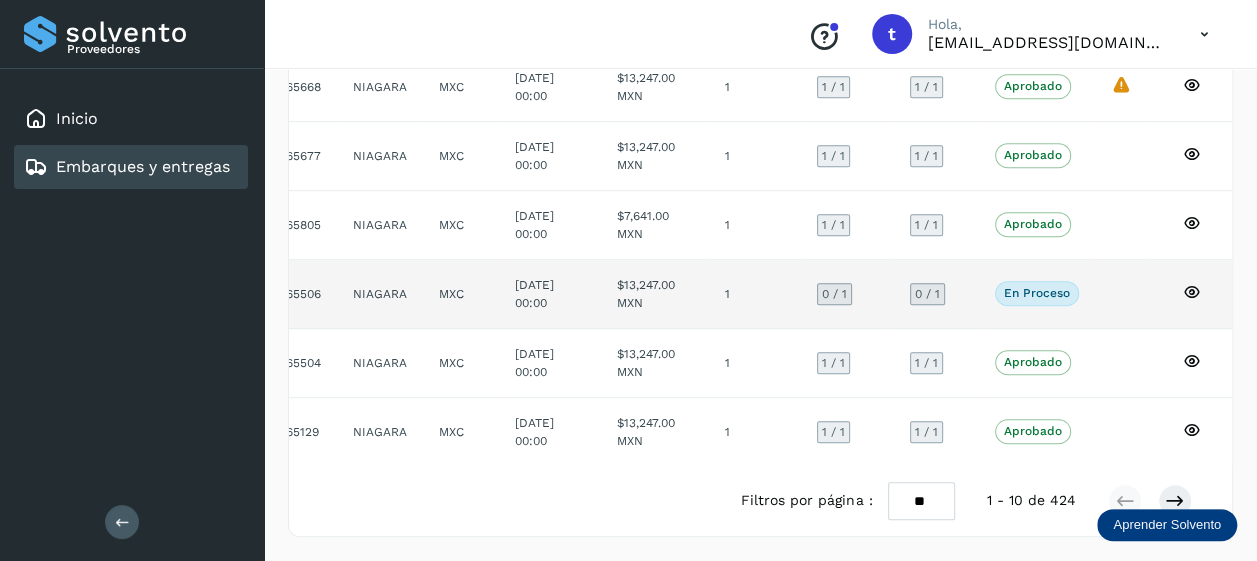 click 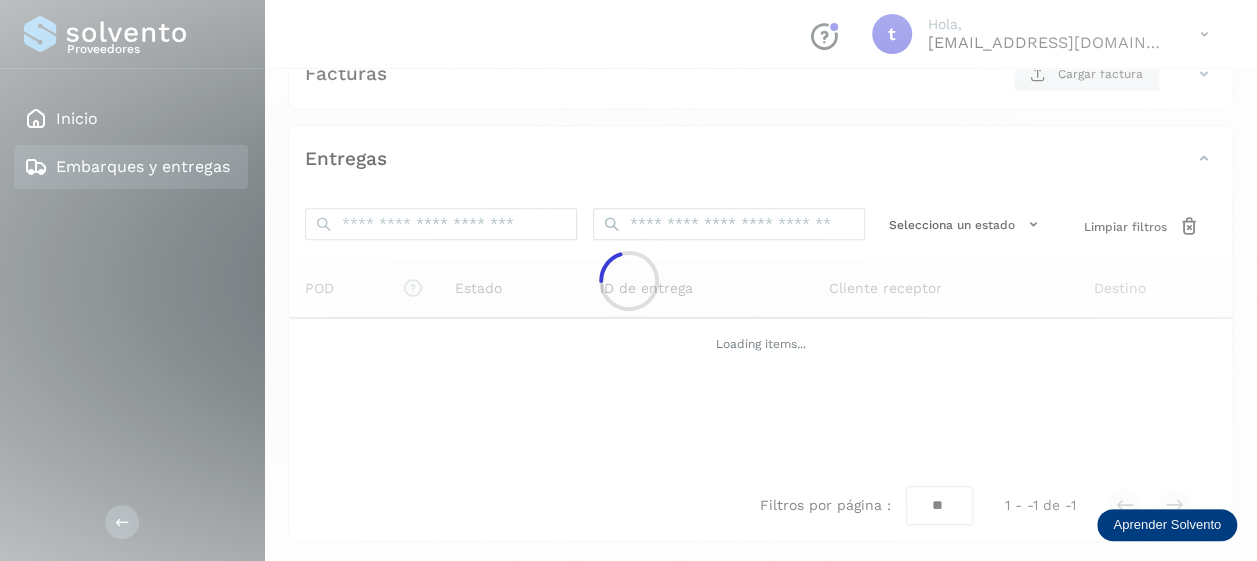 scroll, scrollTop: 384, scrollLeft: 0, axis: vertical 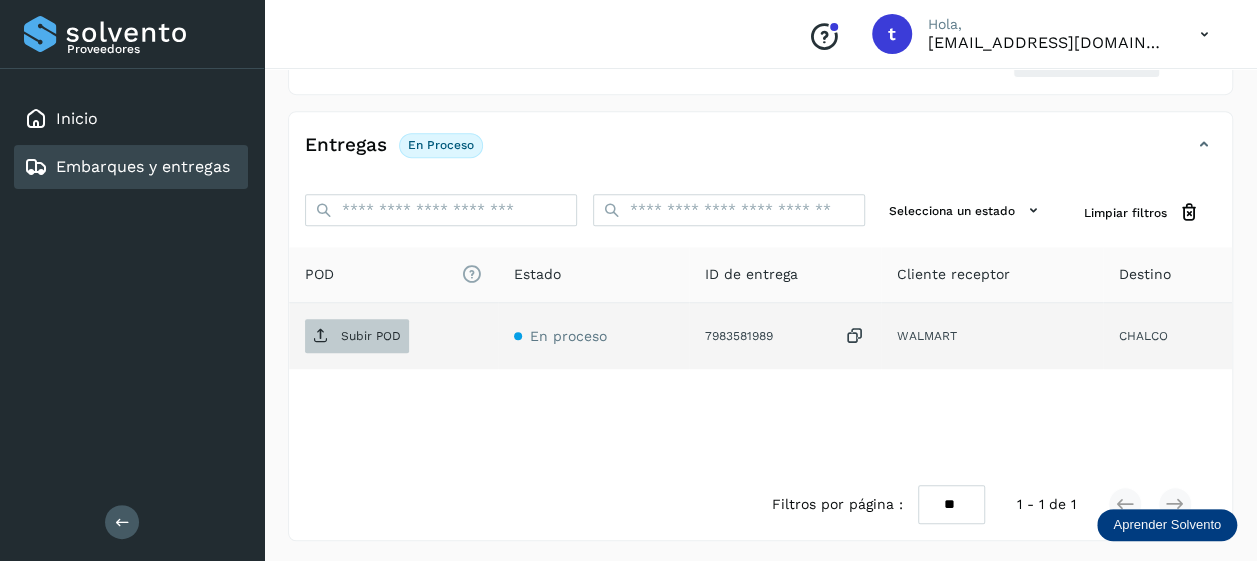 click on "Subir POD" at bounding box center [357, 336] 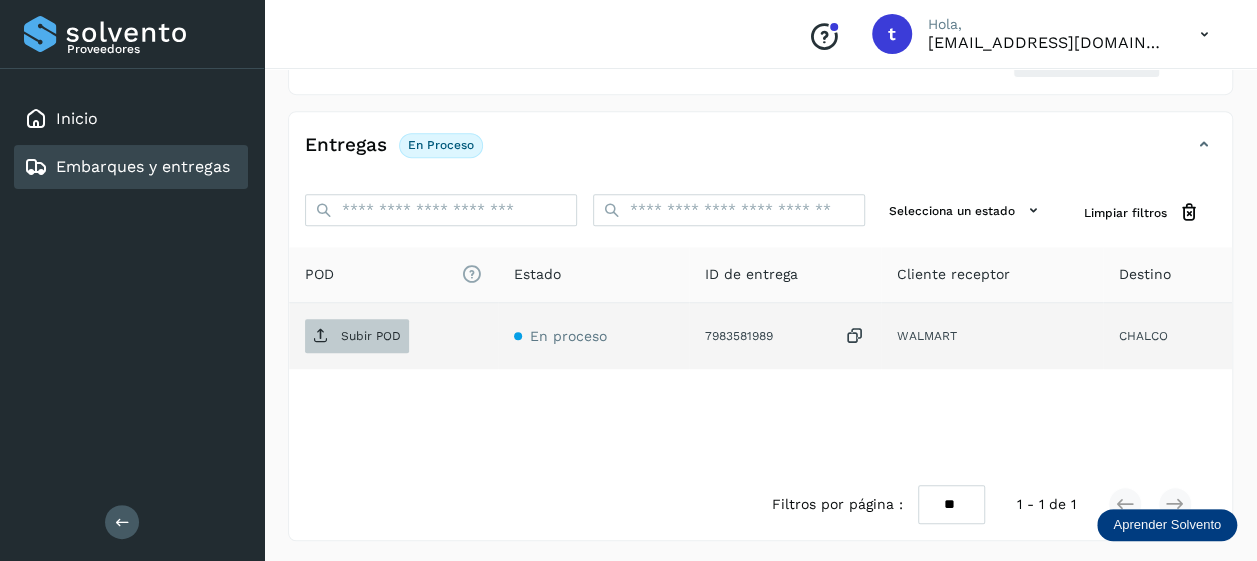 click on "Subir POD" at bounding box center (371, 336) 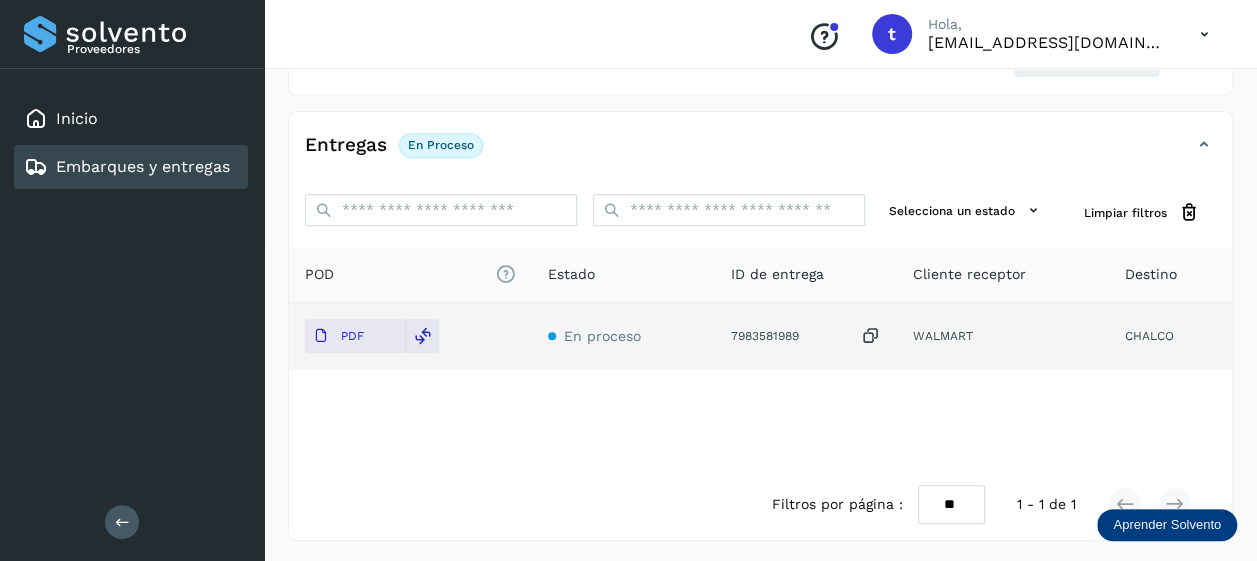 scroll, scrollTop: 0, scrollLeft: 0, axis: both 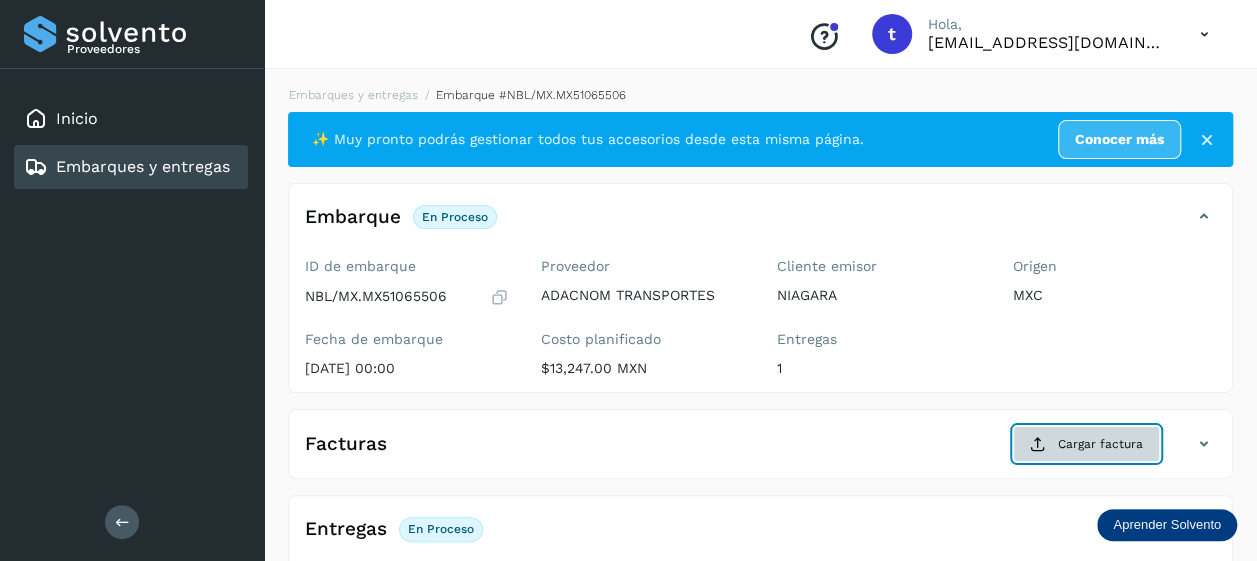 click on "Cargar factura" 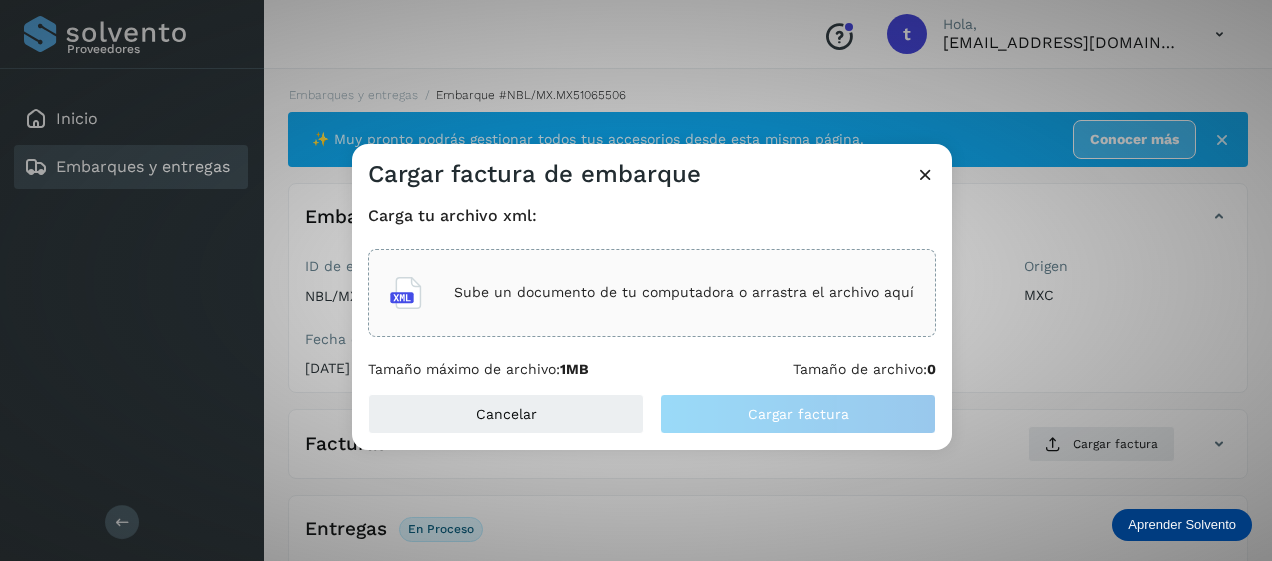 click on "Sube un documento de tu computadora o arrastra el archivo aquí" at bounding box center (684, 292) 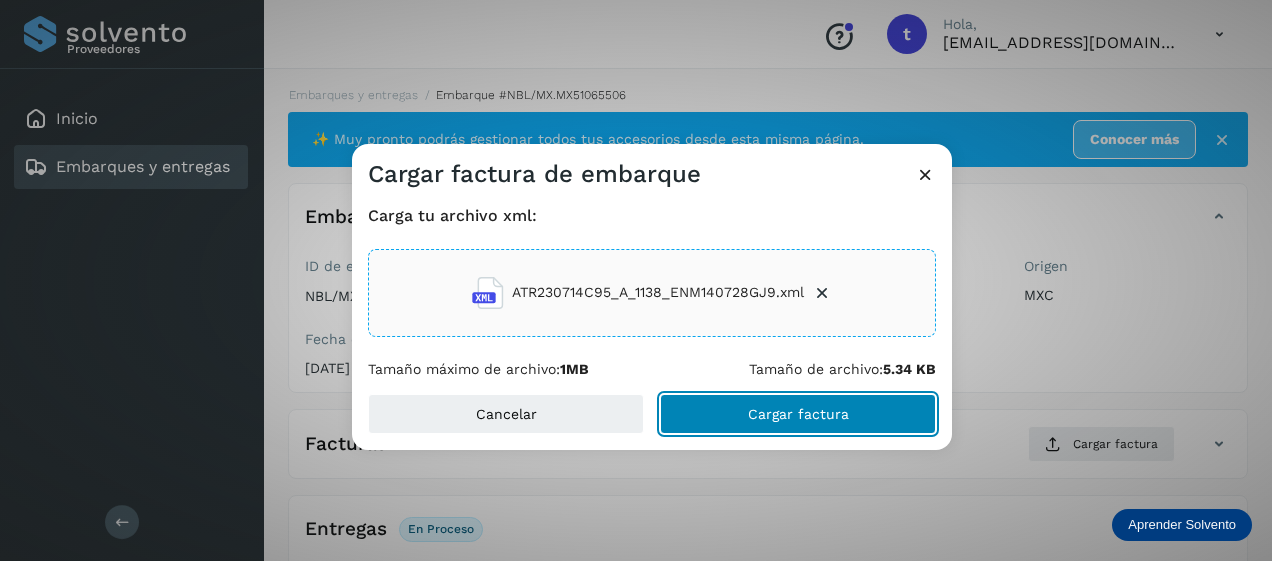 click on "Cargar factura" 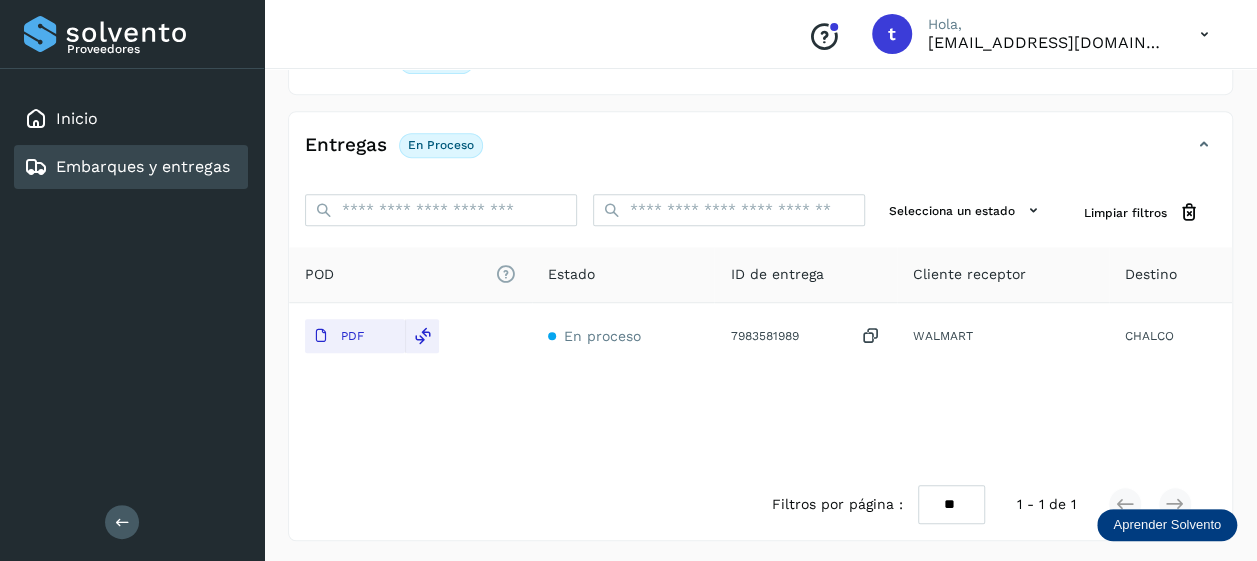 scroll, scrollTop: 0, scrollLeft: 0, axis: both 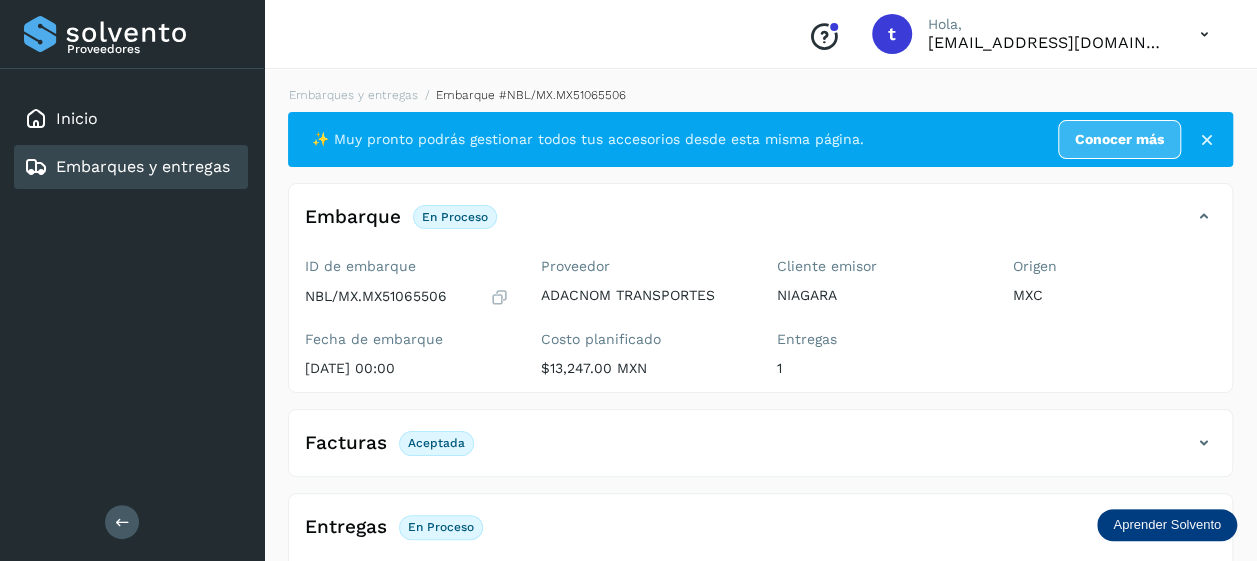 click on "Embarques y entregas" at bounding box center (143, 166) 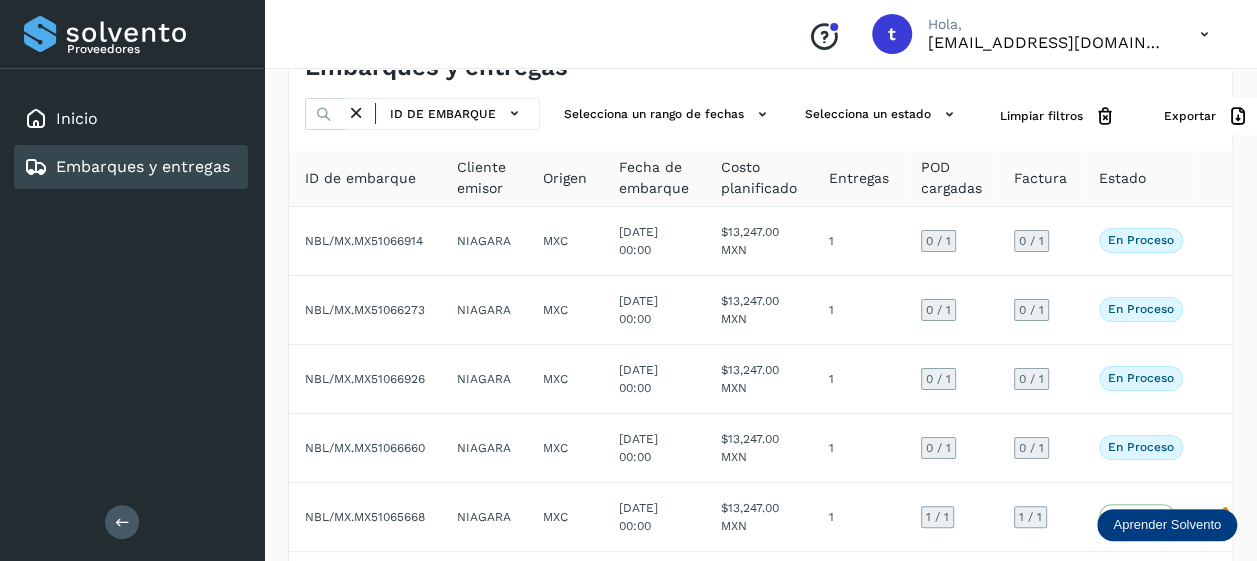 scroll, scrollTop: 67, scrollLeft: 0, axis: vertical 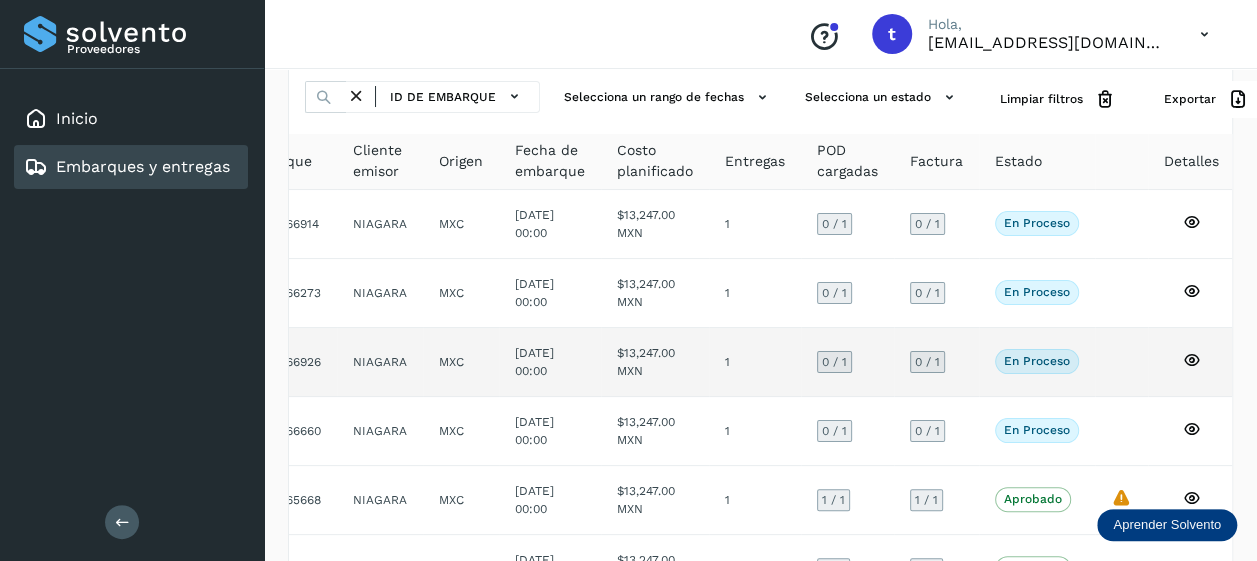 click 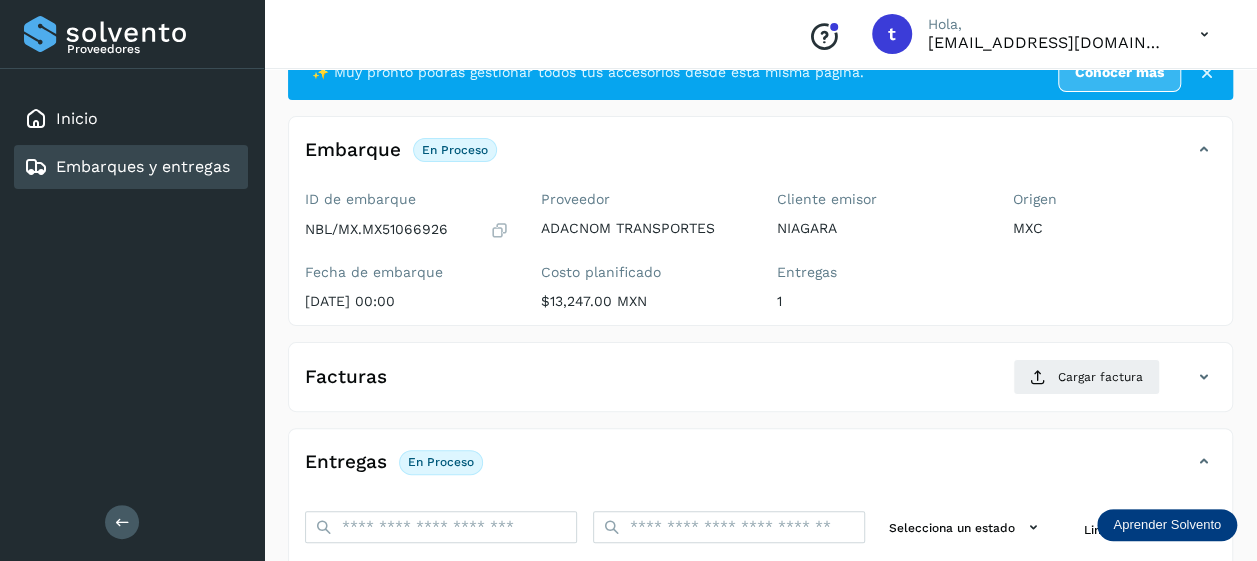 scroll, scrollTop: 384, scrollLeft: 0, axis: vertical 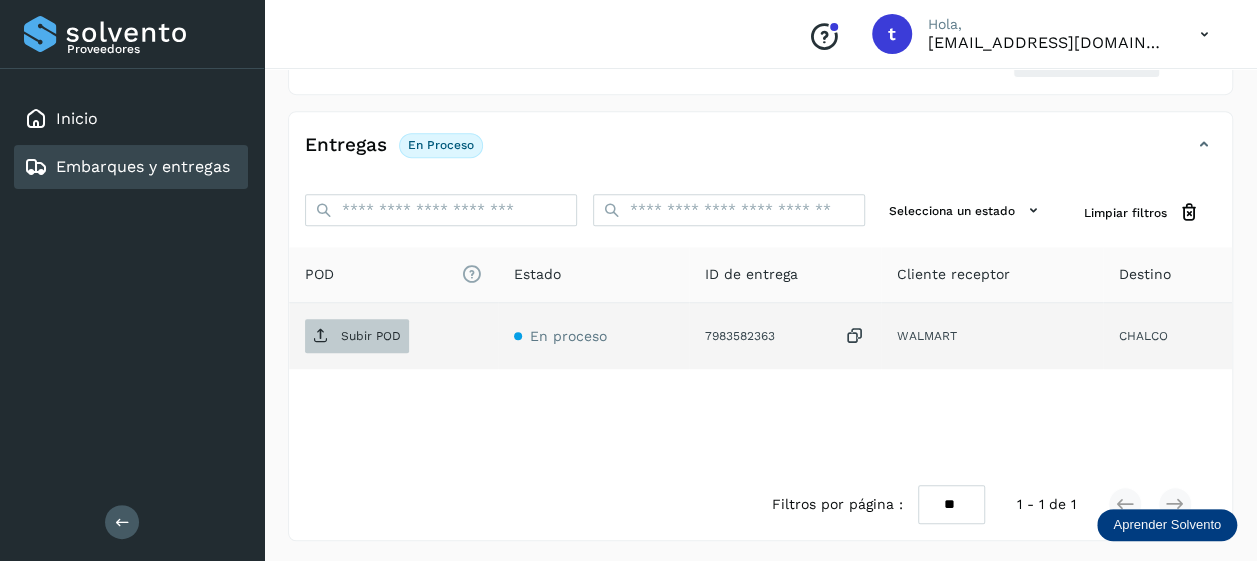 click on "Subir POD" at bounding box center [371, 336] 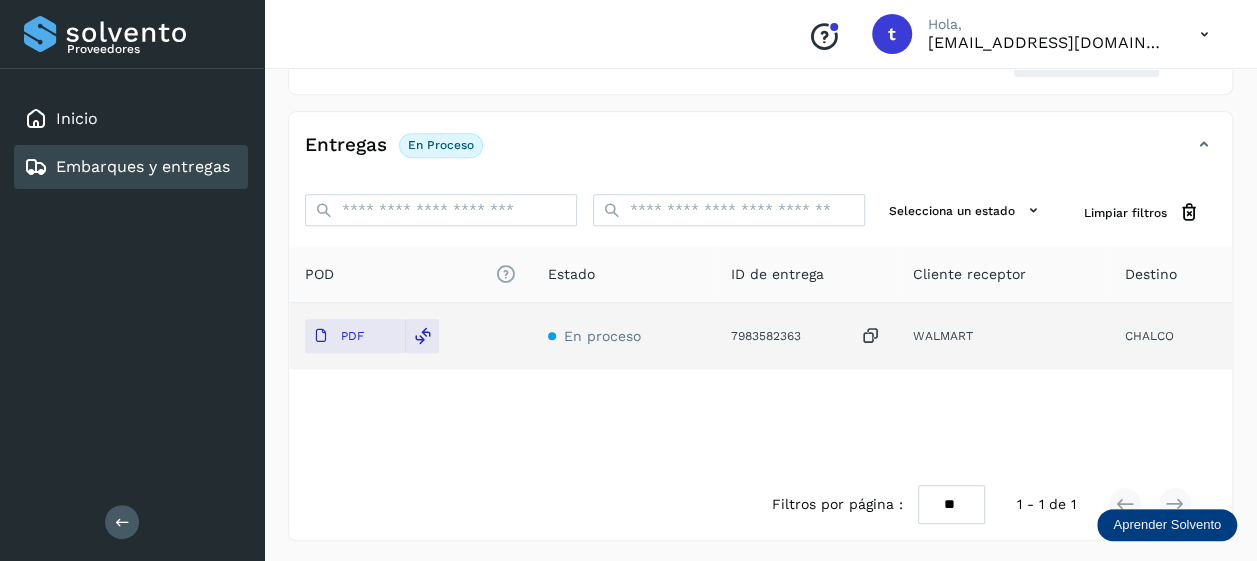scroll, scrollTop: 0, scrollLeft: 0, axis: both 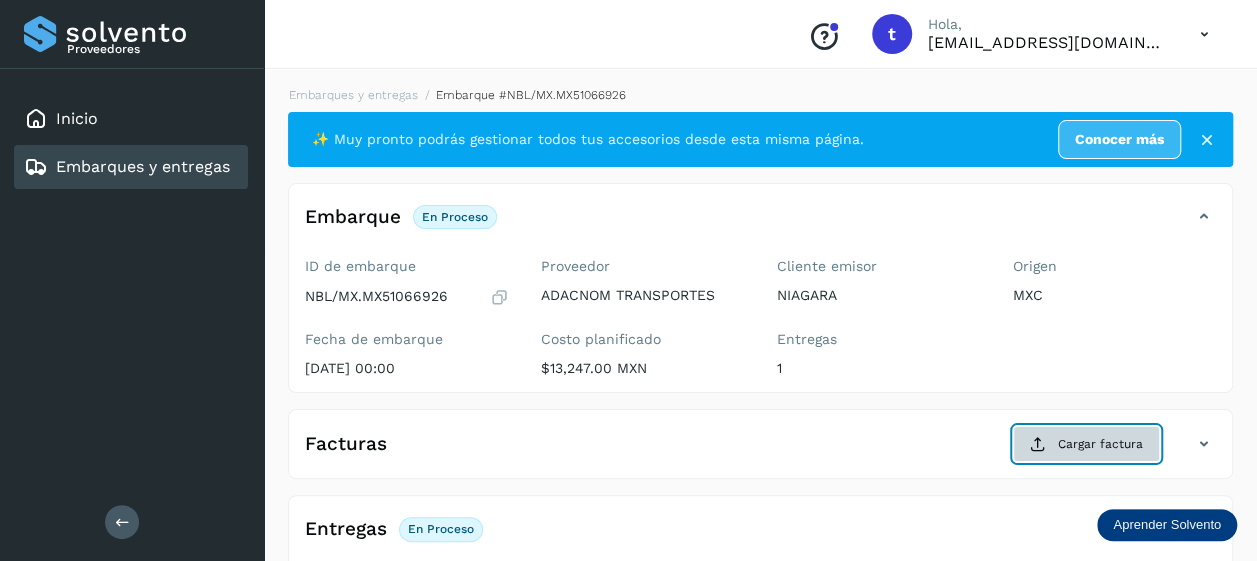 click on "Cargar factura" 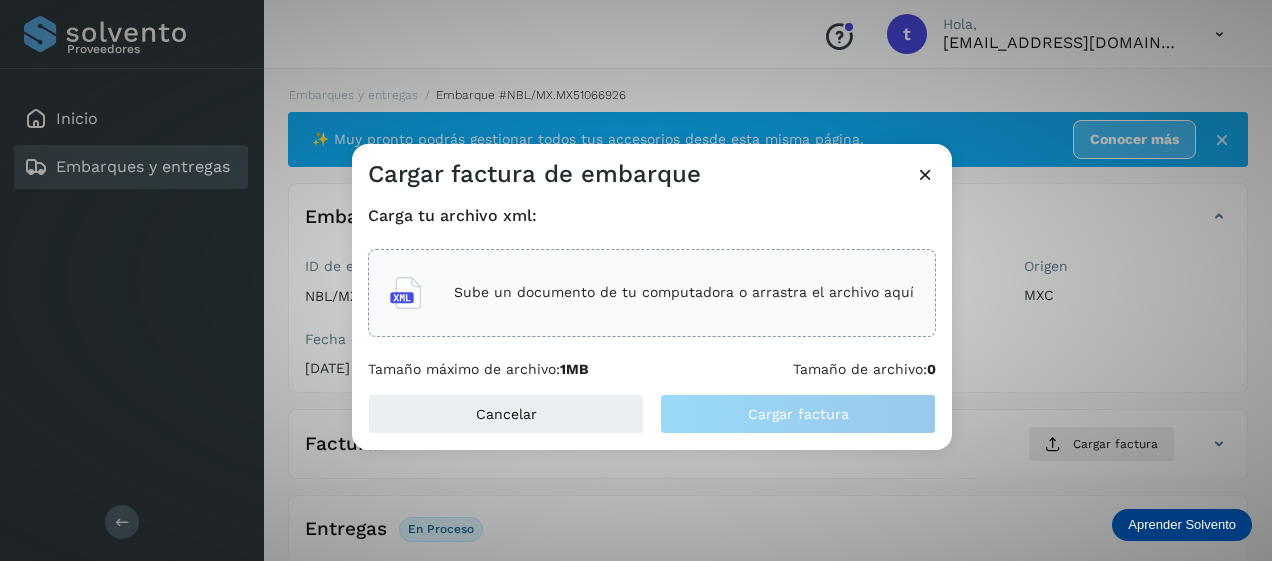 click on "Sube un documento de tu computadora o arrastra el archivo aquí" at bounding box center [684, 292] 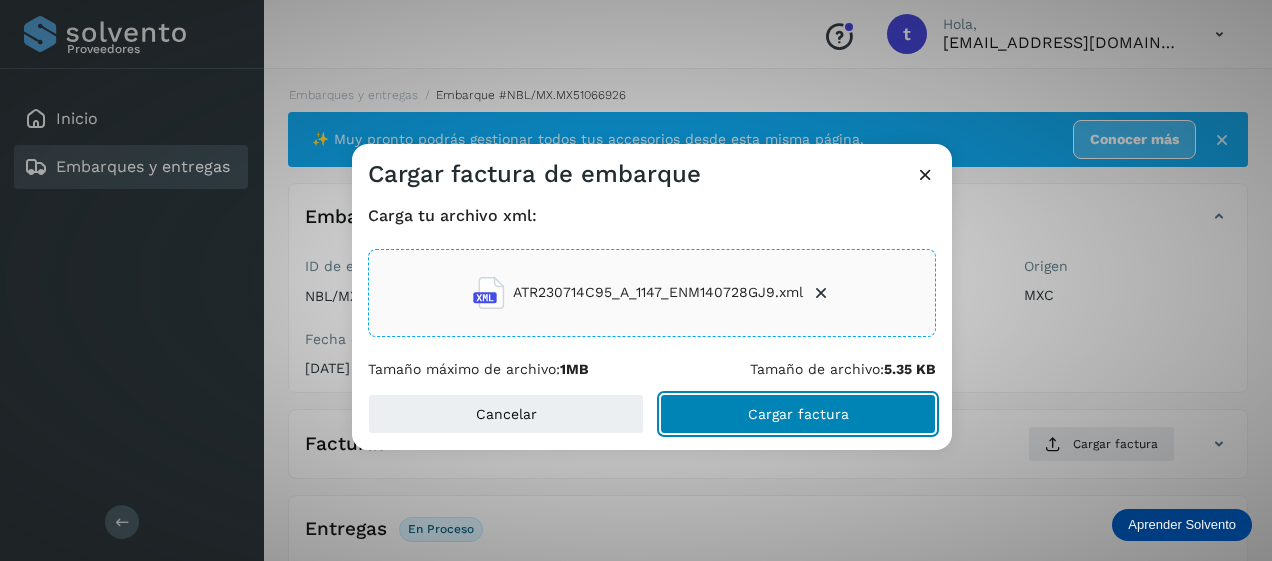 click on "Cargar factura" 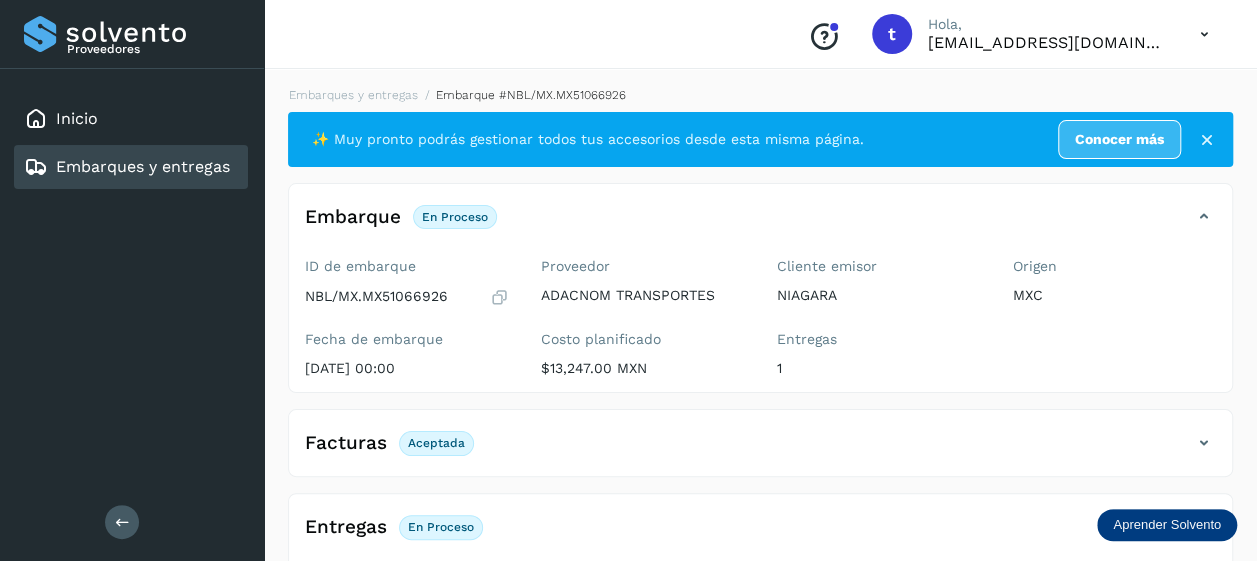 click on "Embarques y entregas" at bounding box center [143, 166] 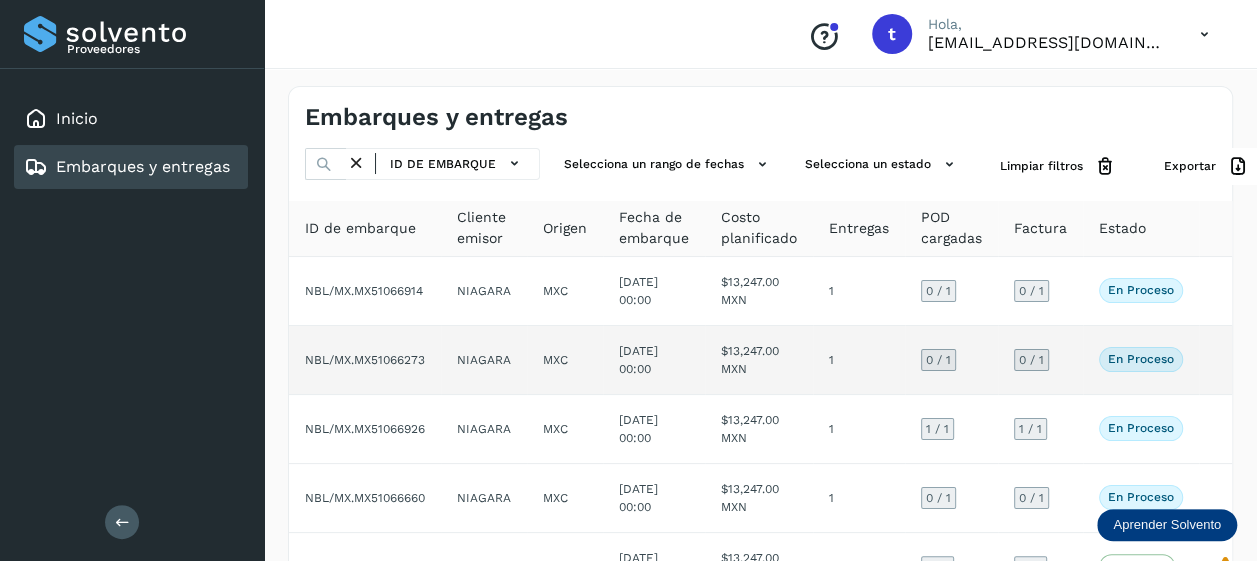 scroll, scrollTop: 0, scrollLeft: 104, axis: horizontal 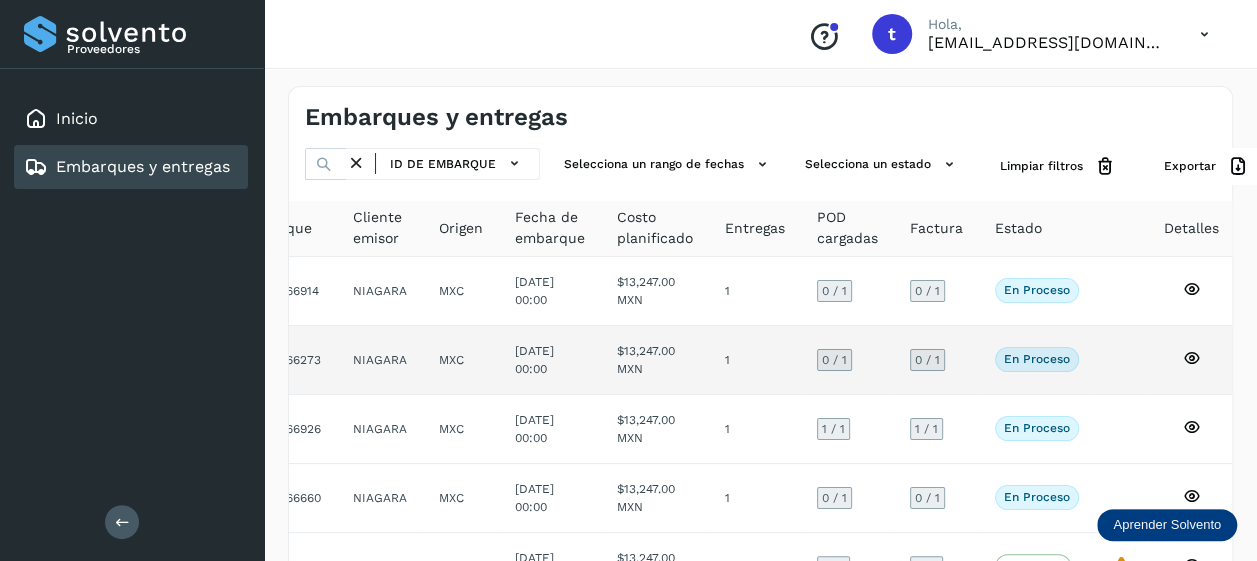 click 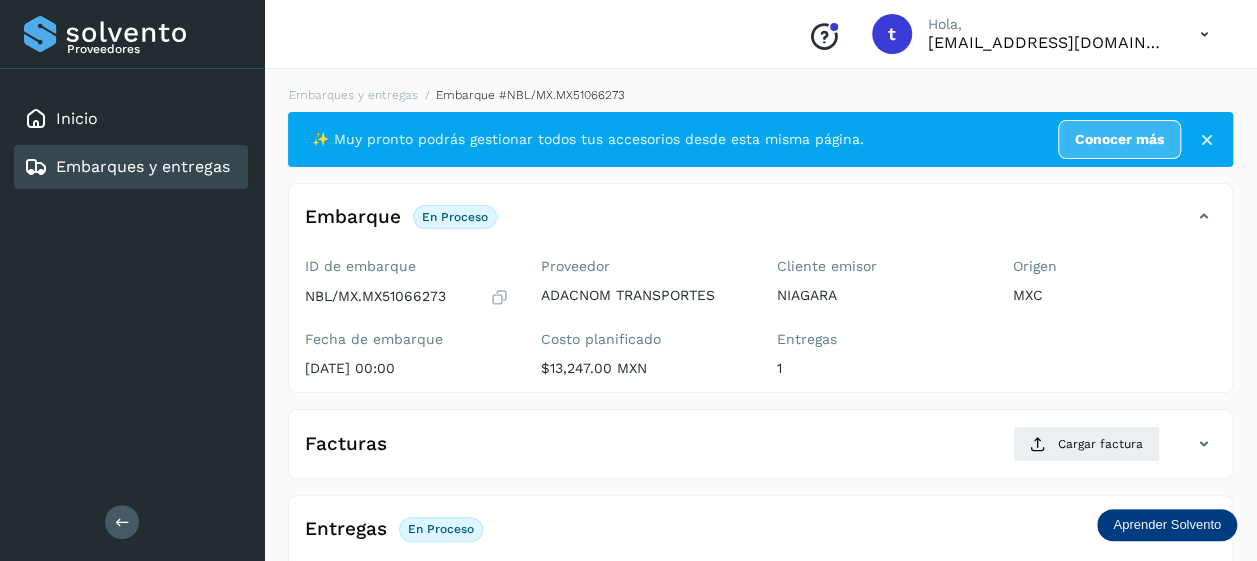 scroll, scrollTop: 384, scrollLeft: 0, axis: vertical 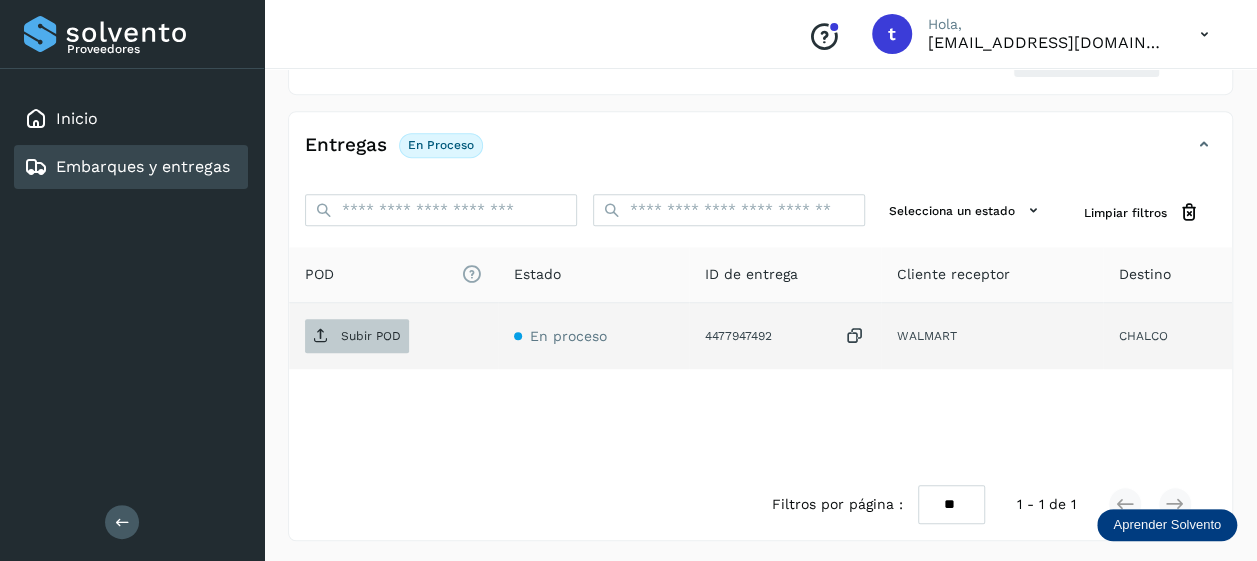 click on "Subir POD" at bounding box center (371, 336) 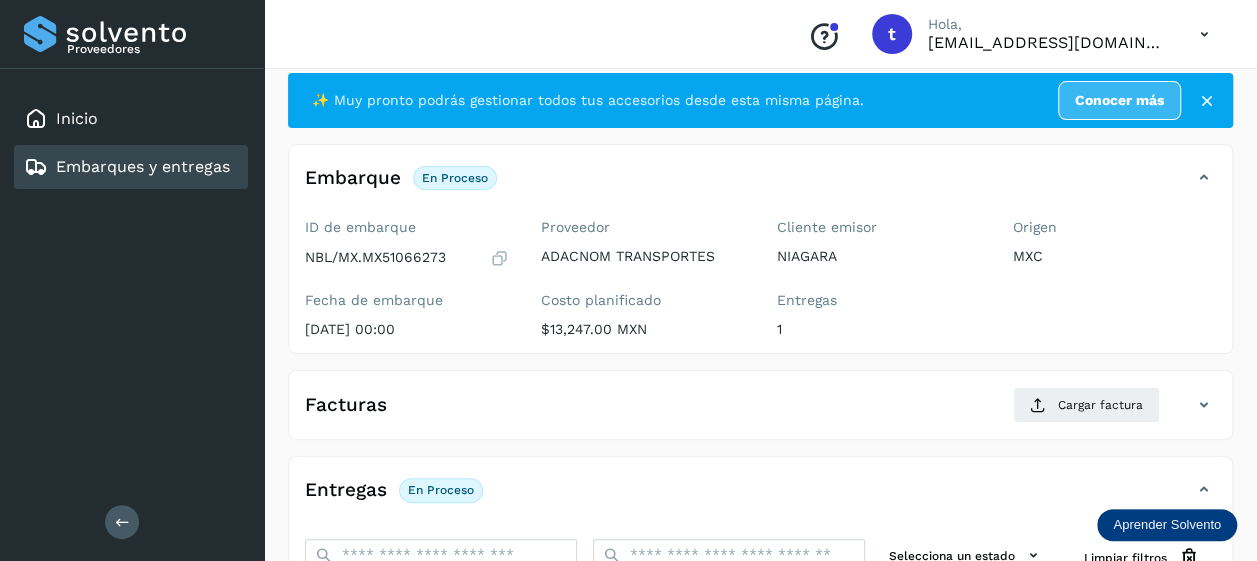 scroll, scrollTop: 0, scrollLeft: 0, axis: both 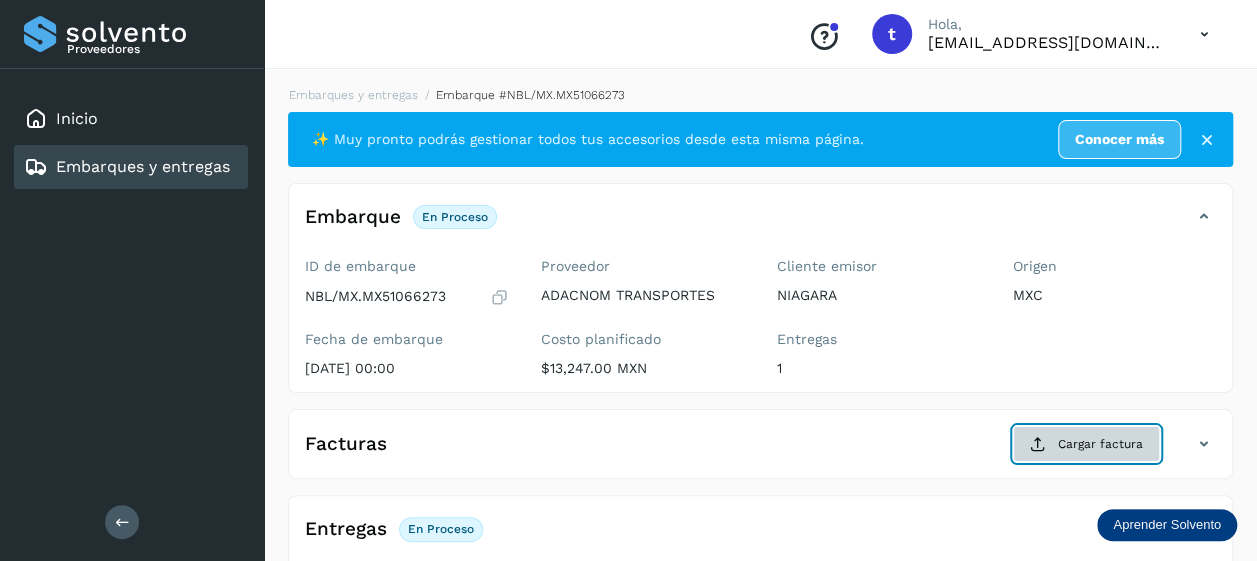 click on "Cargar factura" 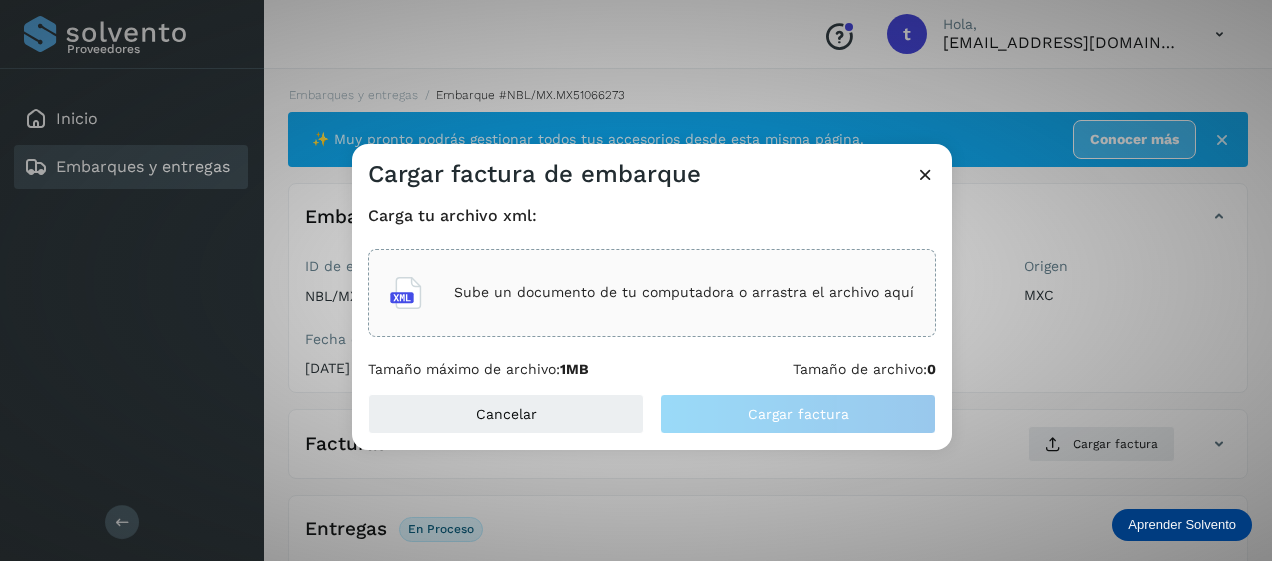 click on "Sube un documento de tu computadora o arrastra el archivo aquí" 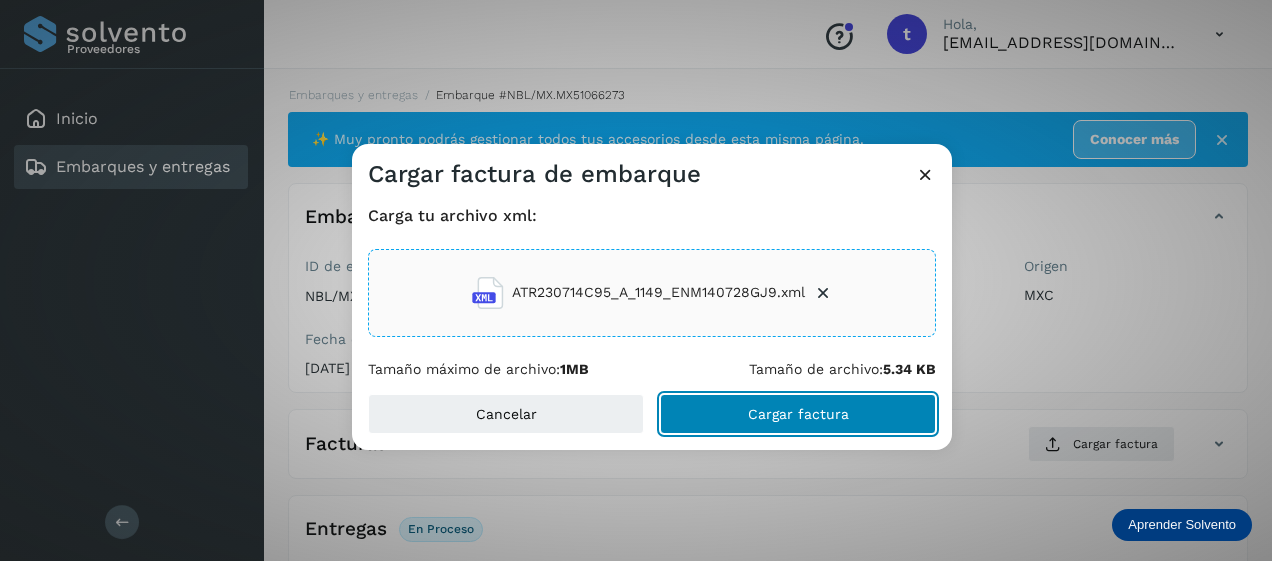 click on "Cargar factura" 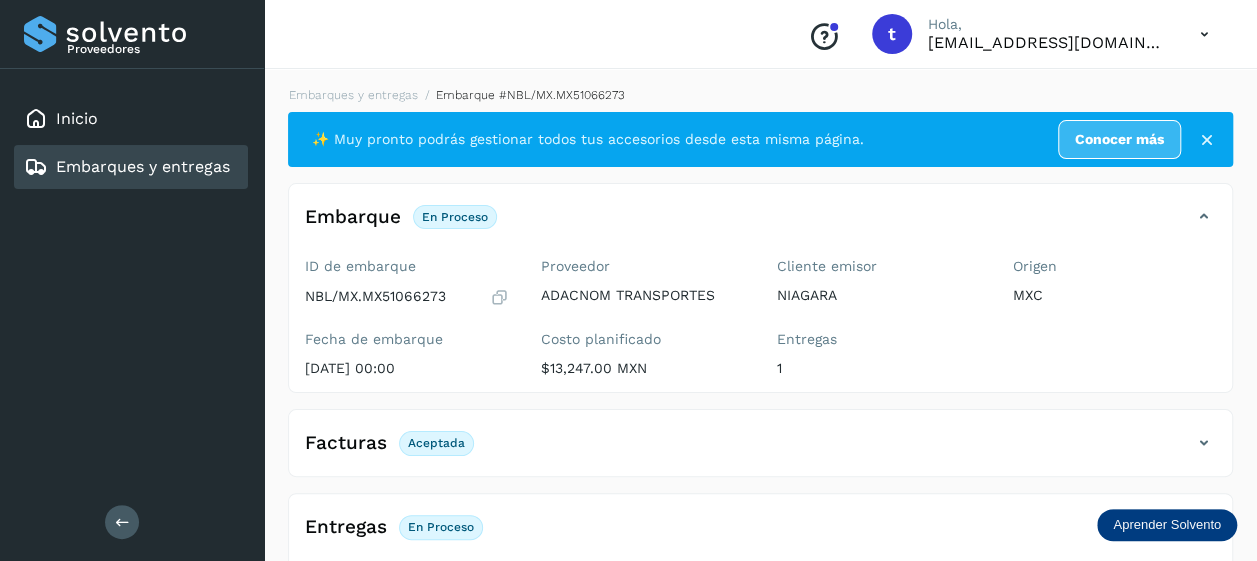 click on "Embarques y entregas" at bounding box center [143, 166] 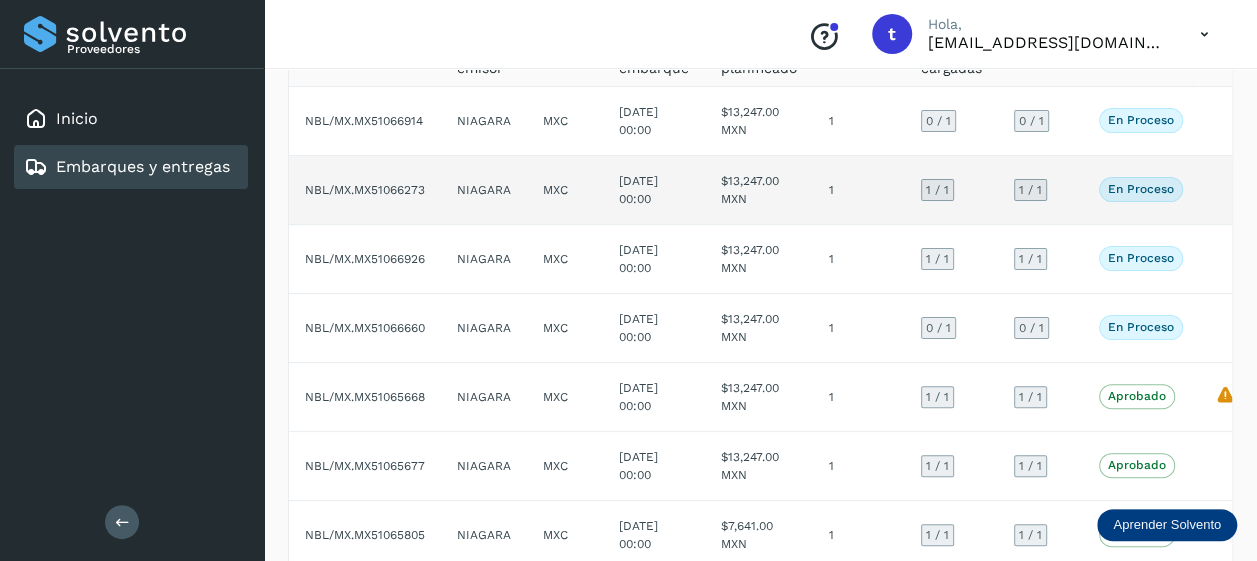 scroll, scrollTop: 171, scrollLeft: 0, axis: vertical 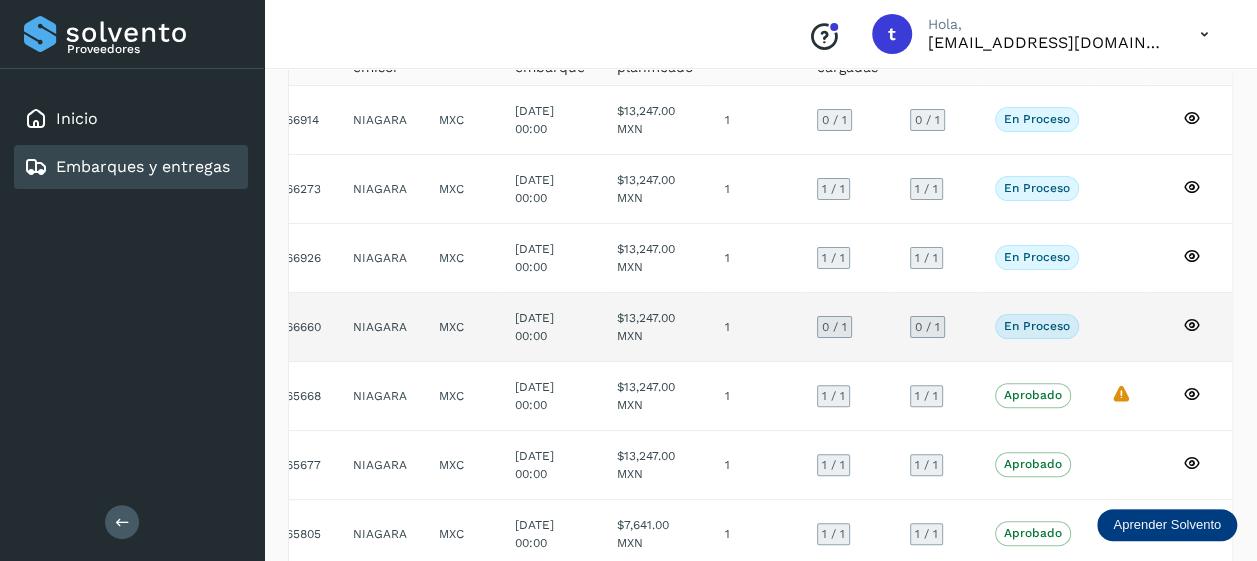 click 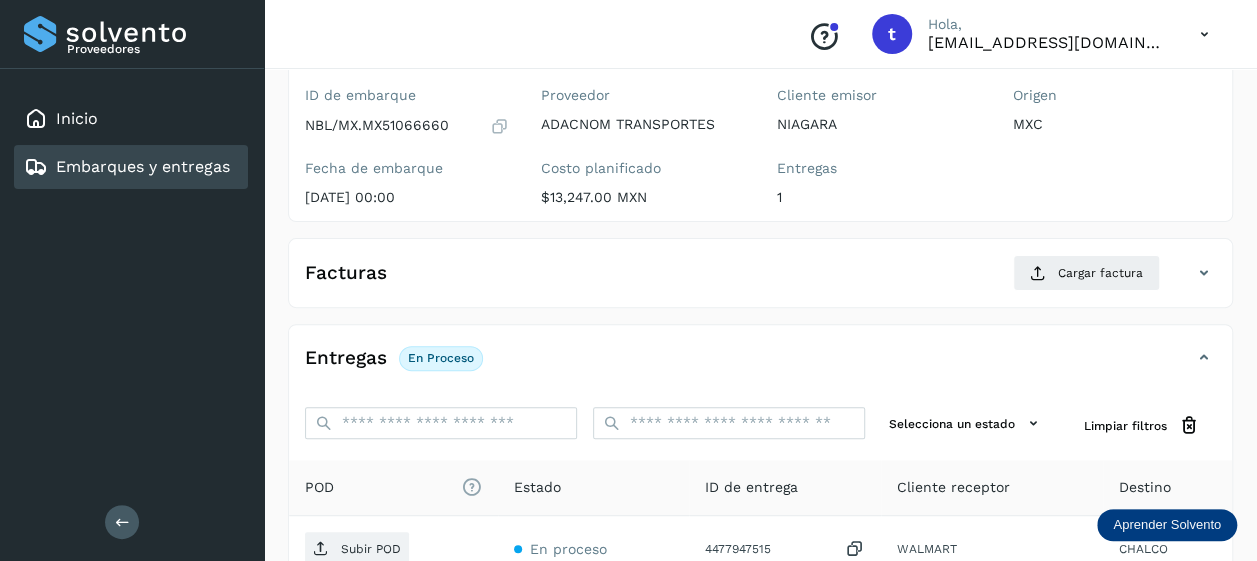 scroll, scrollTop: 384, scrollLeft: 0, axis: vertical 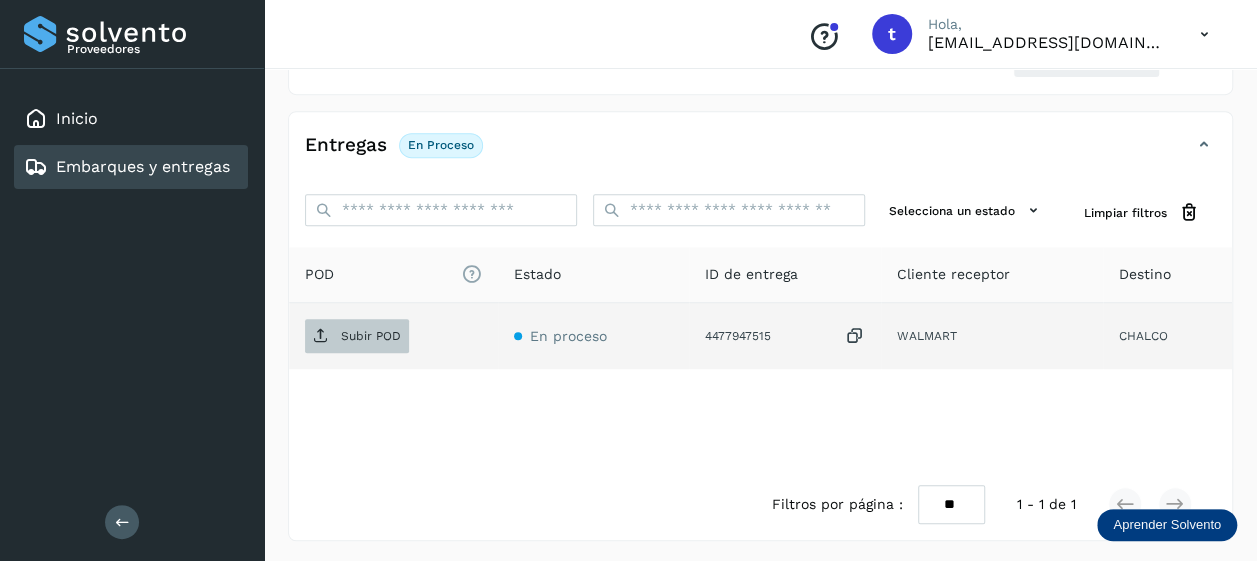click on "Subir POD" at bounding box center [371, 336] 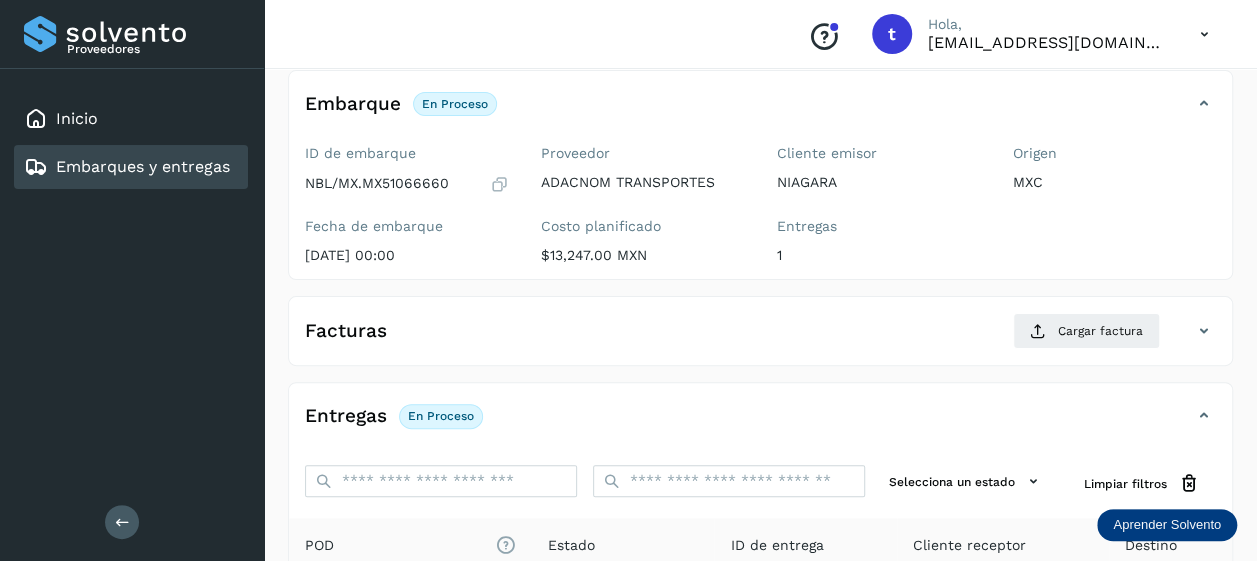 scroll, scrollTop: 0, scrollLeft: 0, axis: both 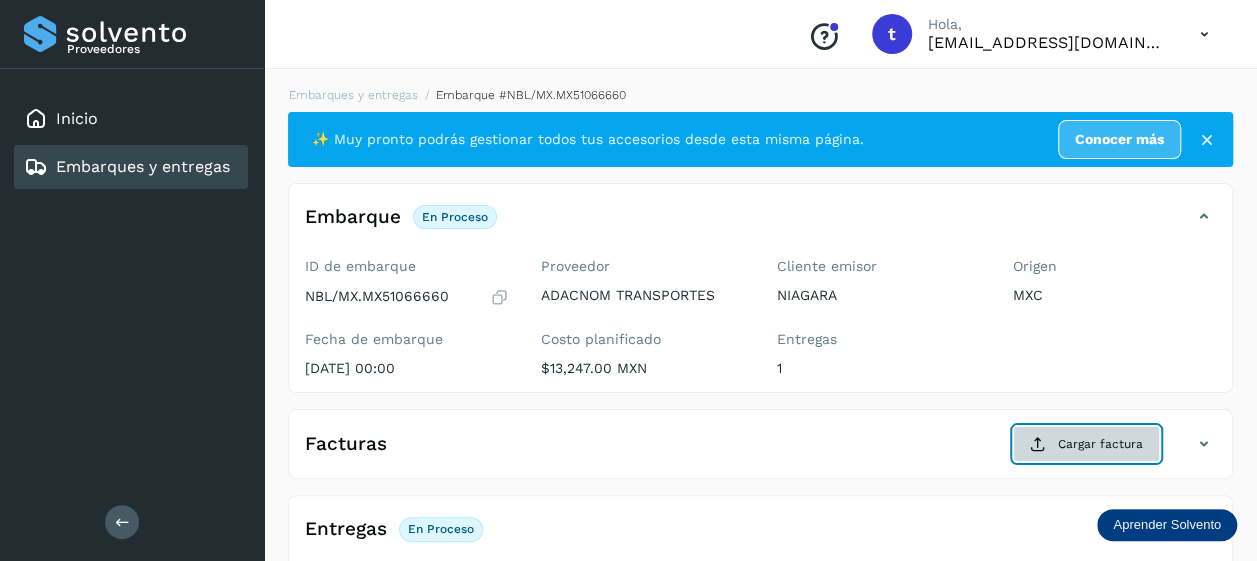 click on "Cargar factura" 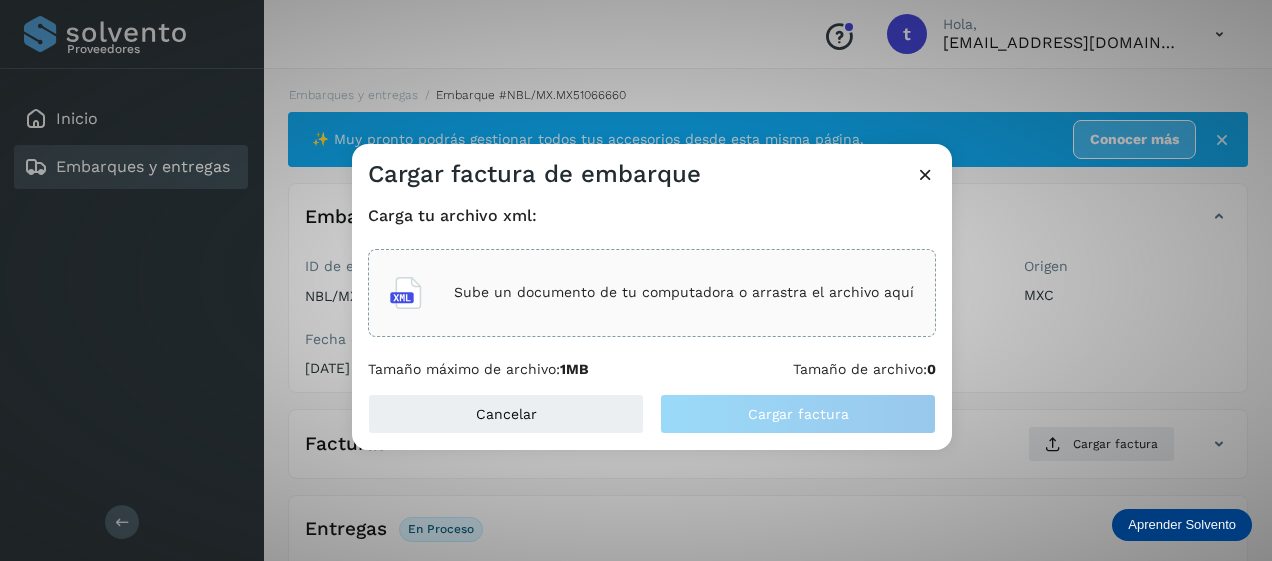 click on "Sube un documento de tu computadora o arrastra el archivo aquí" at bounding box center (684, 292) 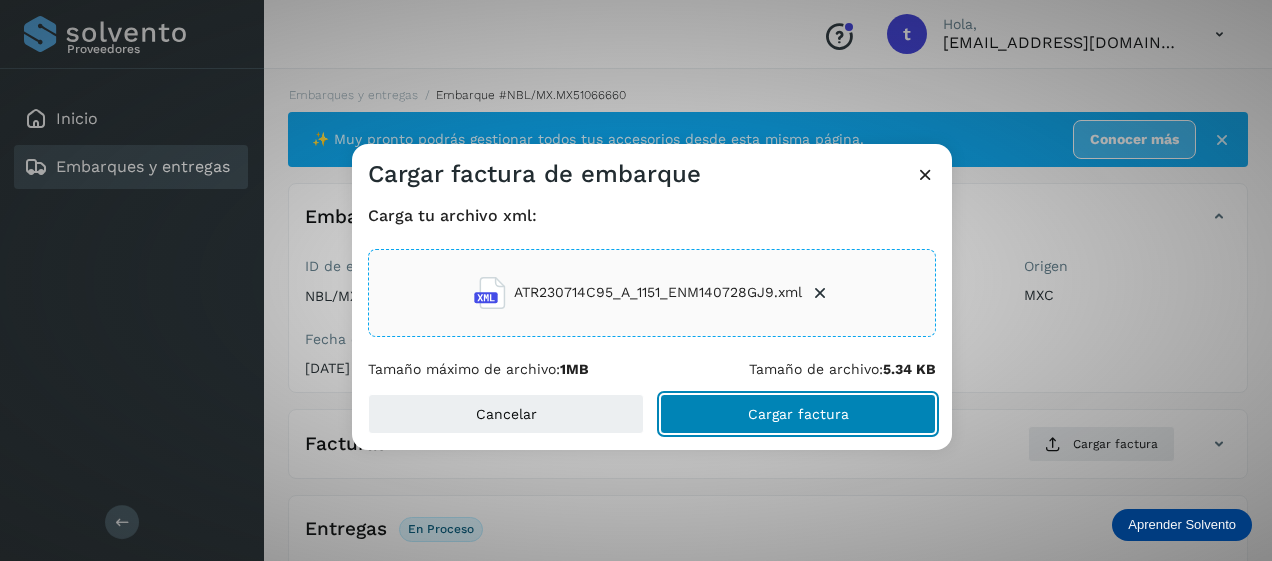 click on "Cargar factura" 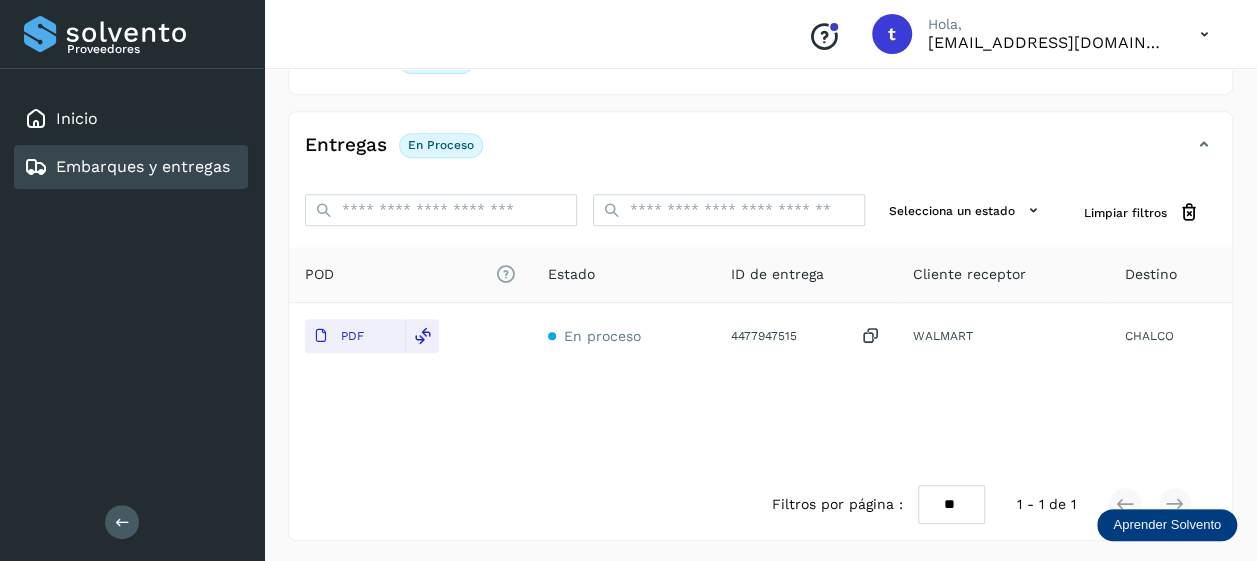 scroll, scrollTop: 0, scrollLeft: 0, axis: both 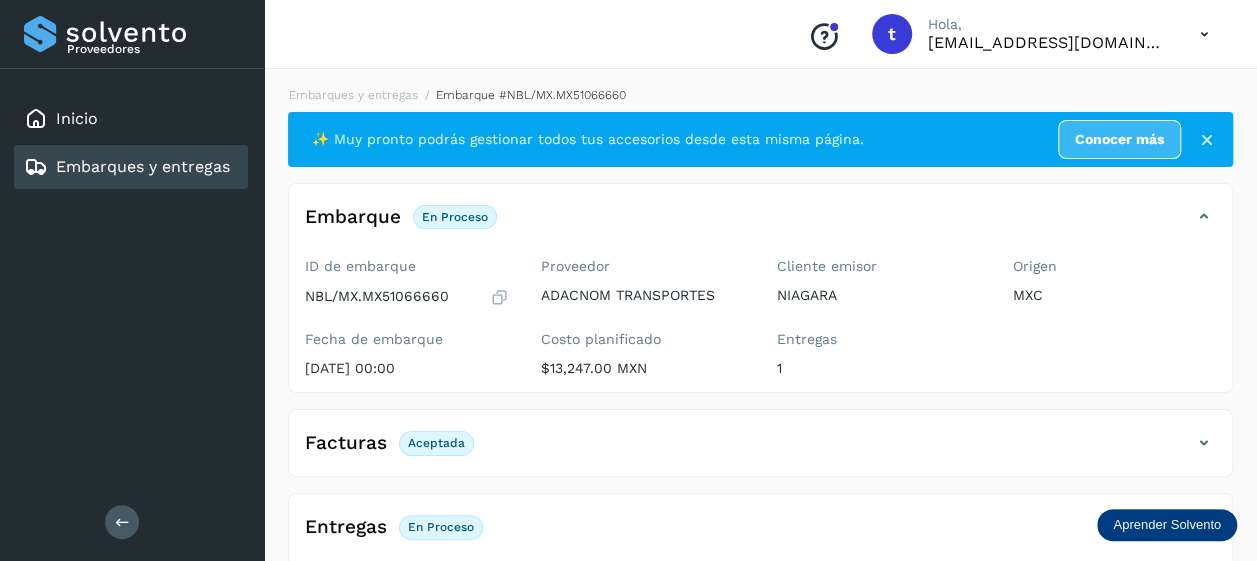 click on "Embarques y entregas" at bounding box center (143, 166) 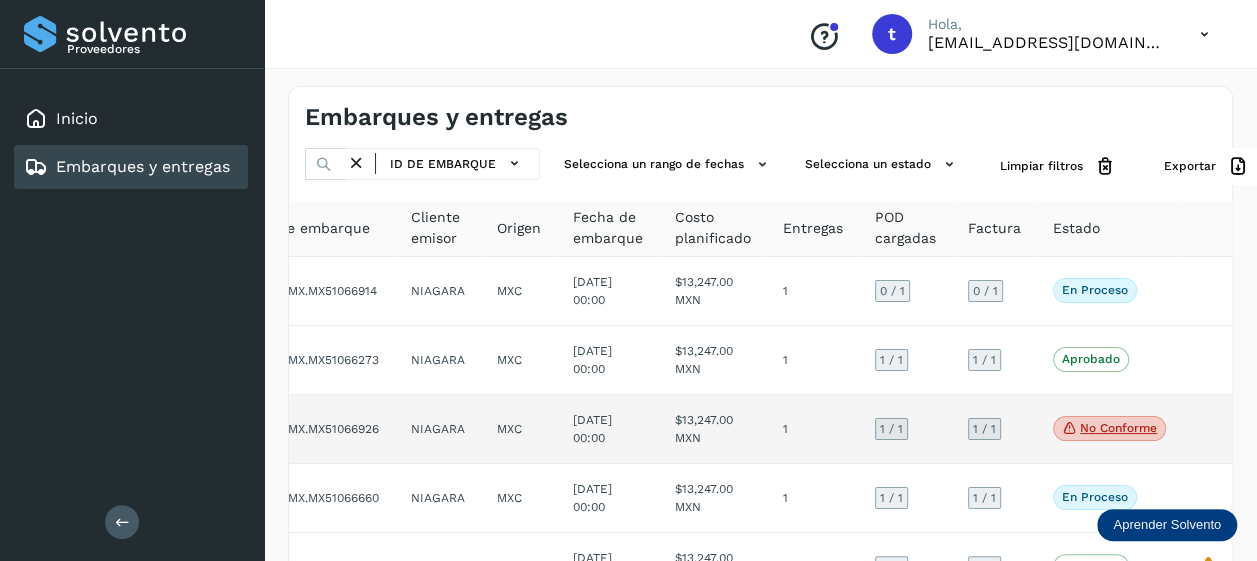 scroll, scrollTop: 0, scrollLeft: 47, axis: horizontal 